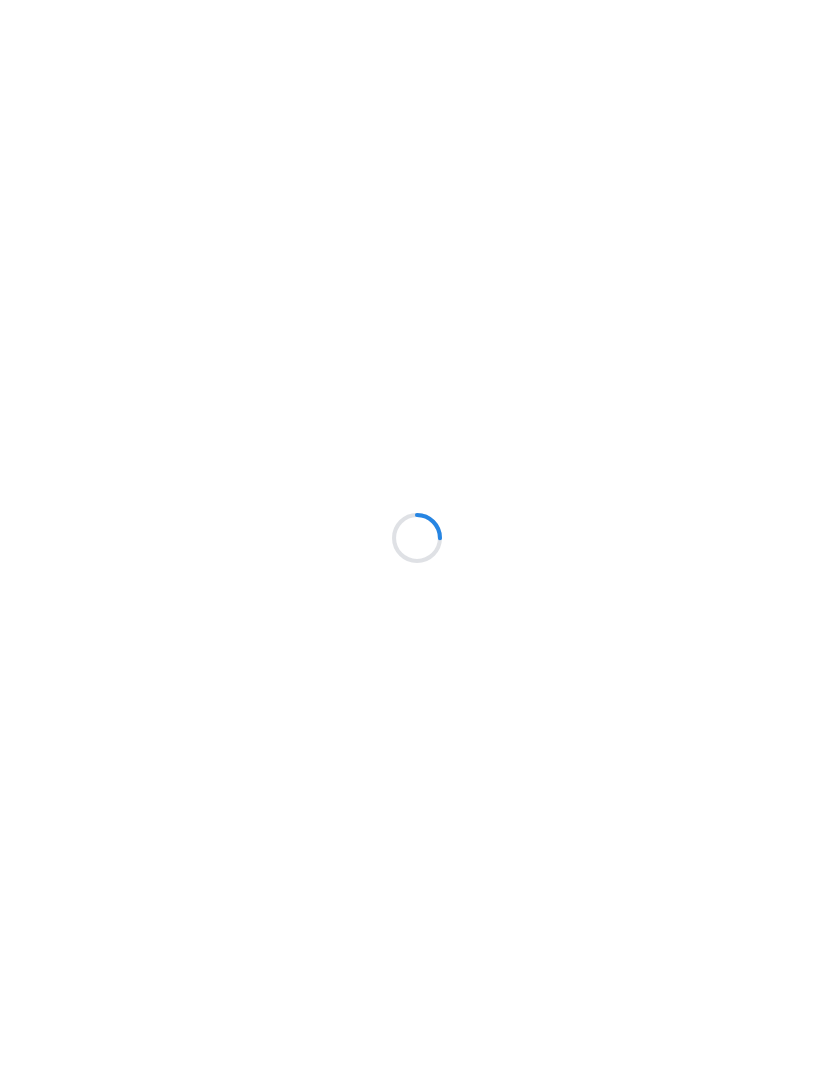 scroll, scrollTop: 0, scrollLeft: 0, axis: both 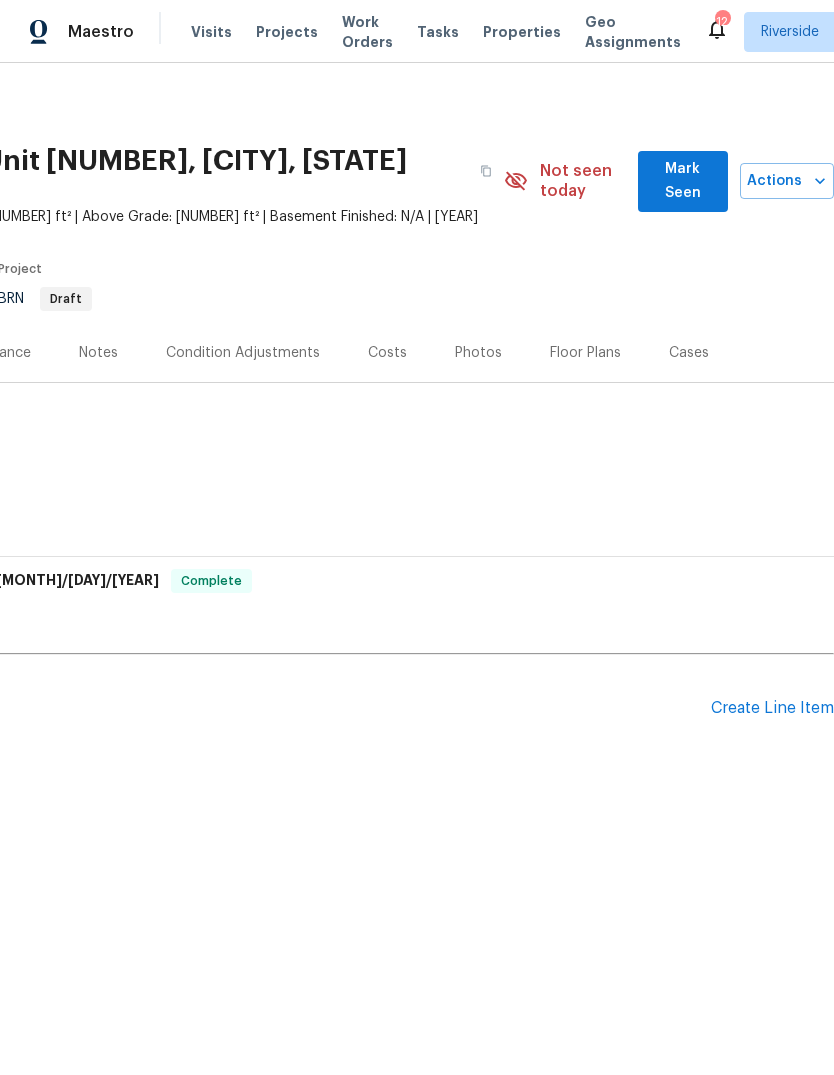 click on "Mark Seen" at bounding box center (683, 181) 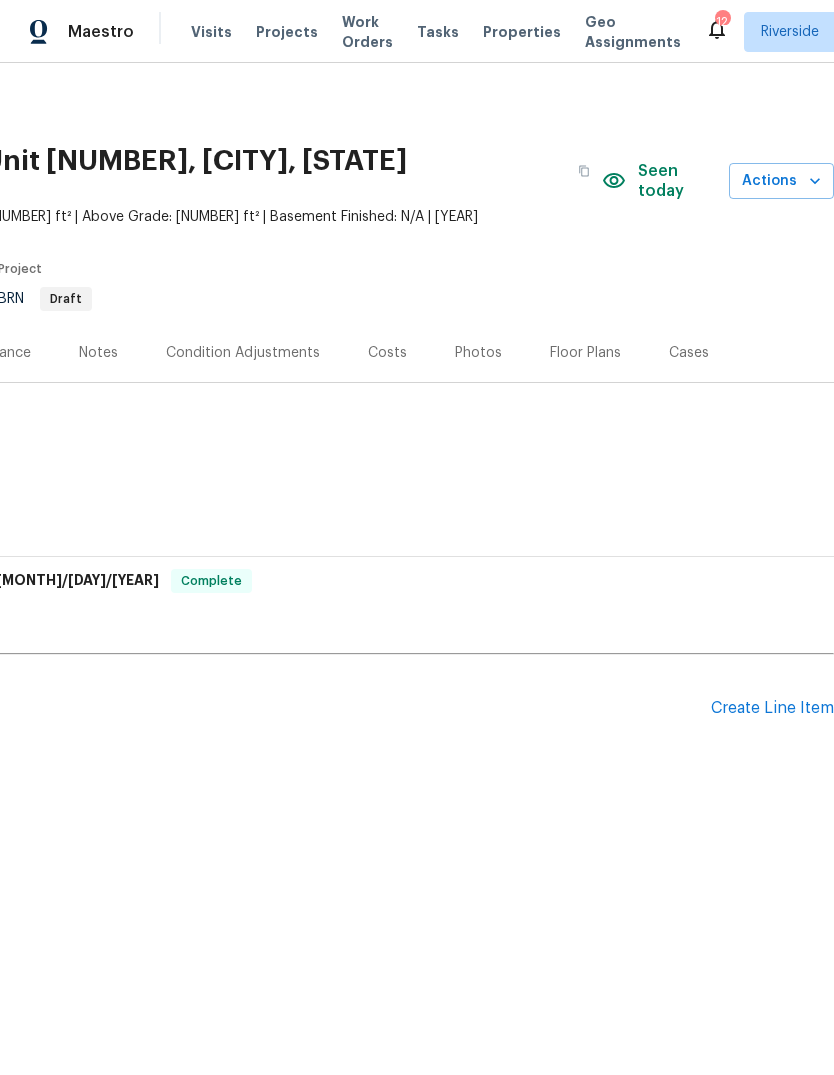 click on "Seen today Actions" at bounding box center (718, 181) 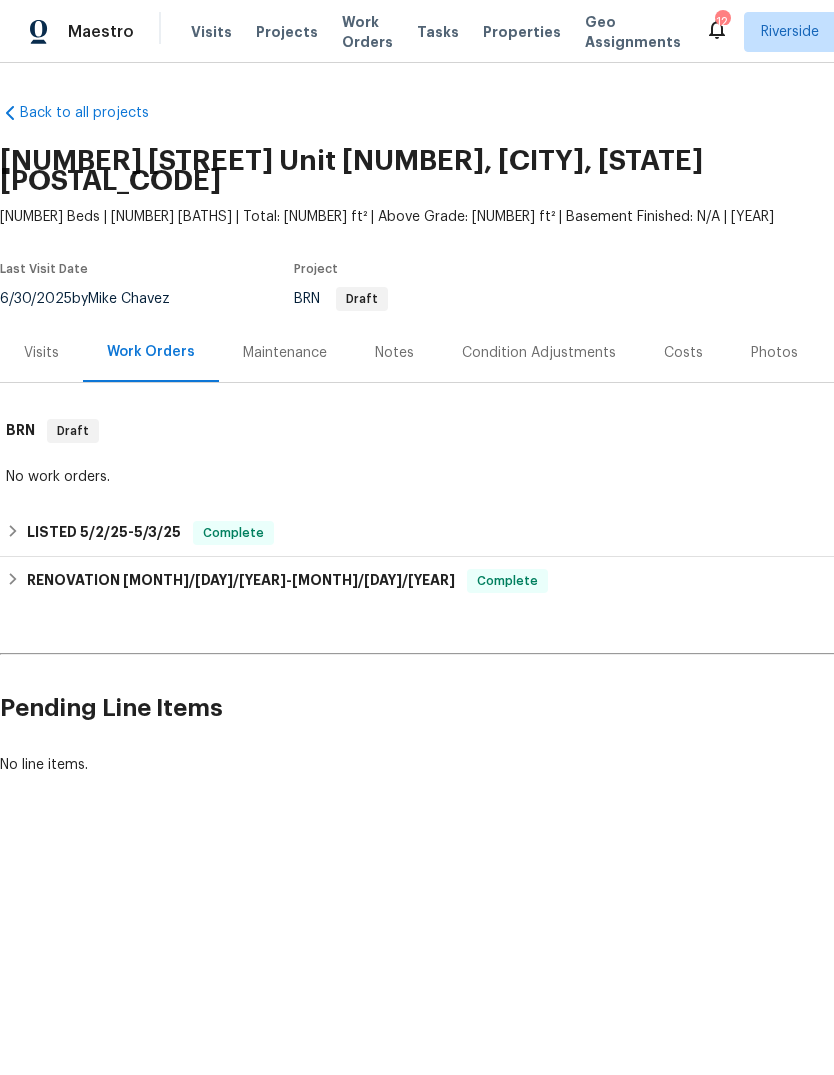 scroll, scrollTop: 0, scrollLeft: 0, axis: both 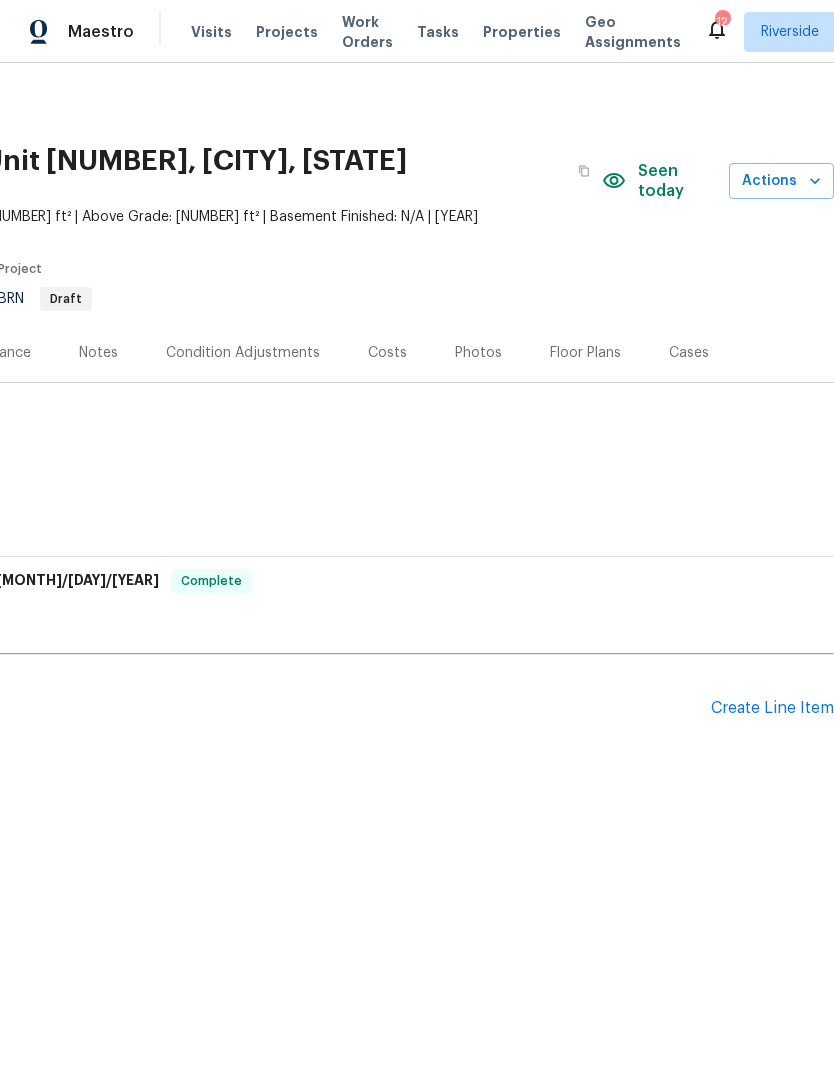 click on "Create Line Item" at bounding box center (772, 708) 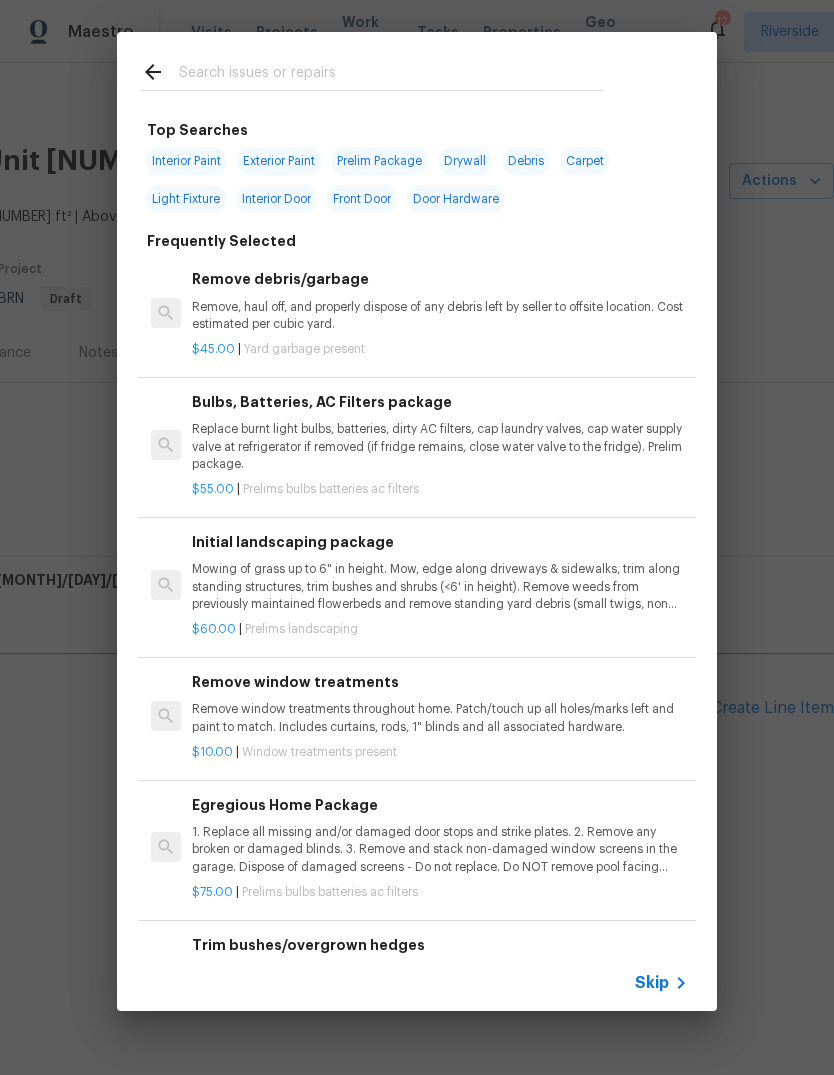 click at bounding box center [391, 75] 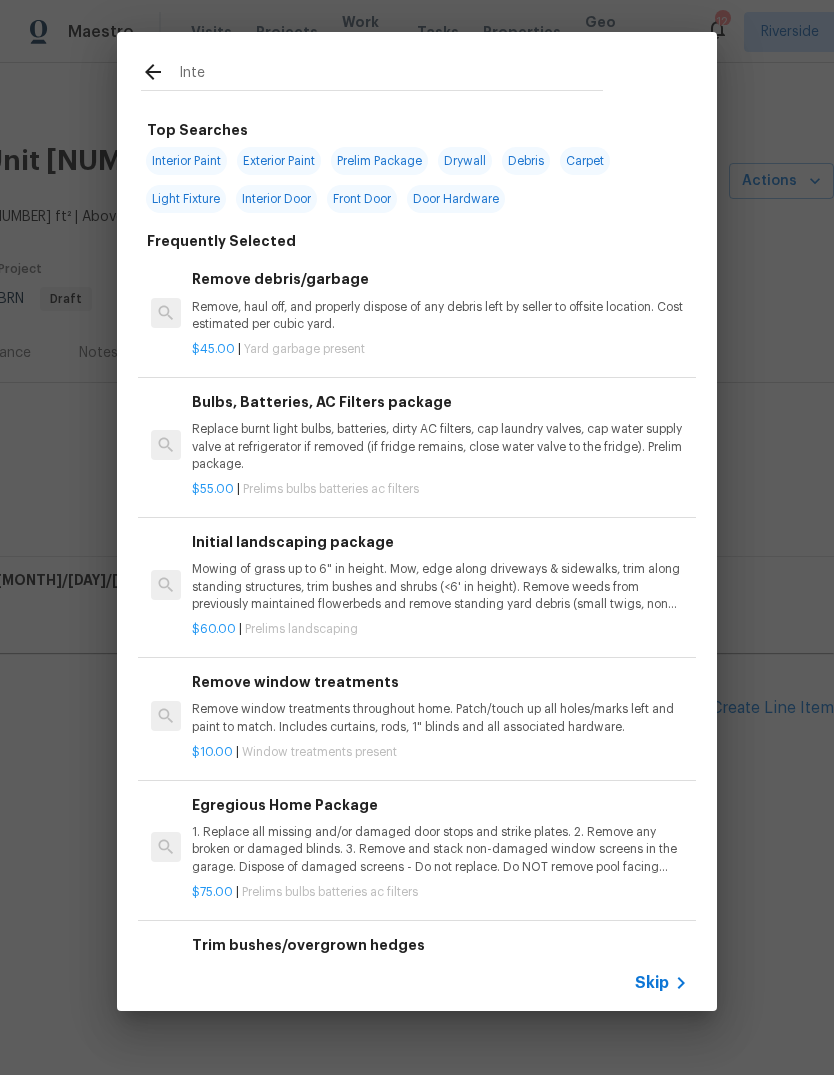 type on "Inter" 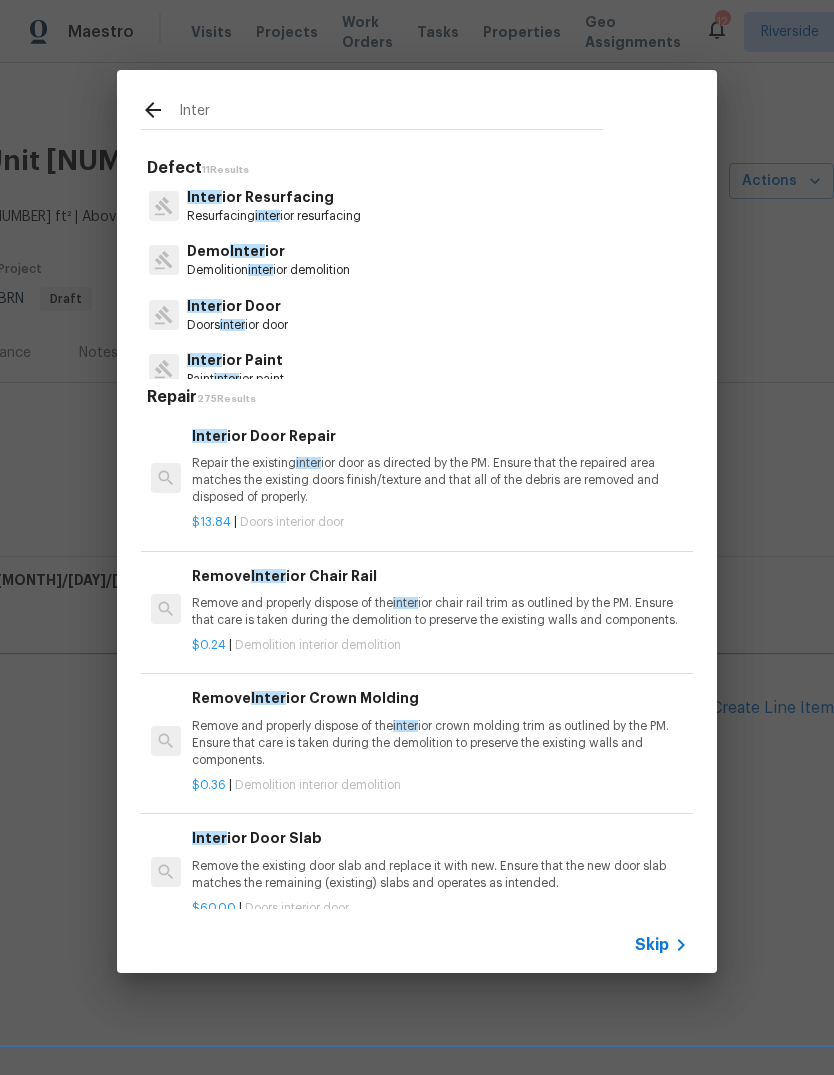 click on "Repair the existing inter ior door as directed by the PM. Ensure that the repaired area matches the existing doors finish/texture and that all of the debris are removed and disposed of properly." at bounding box center (440, 480) 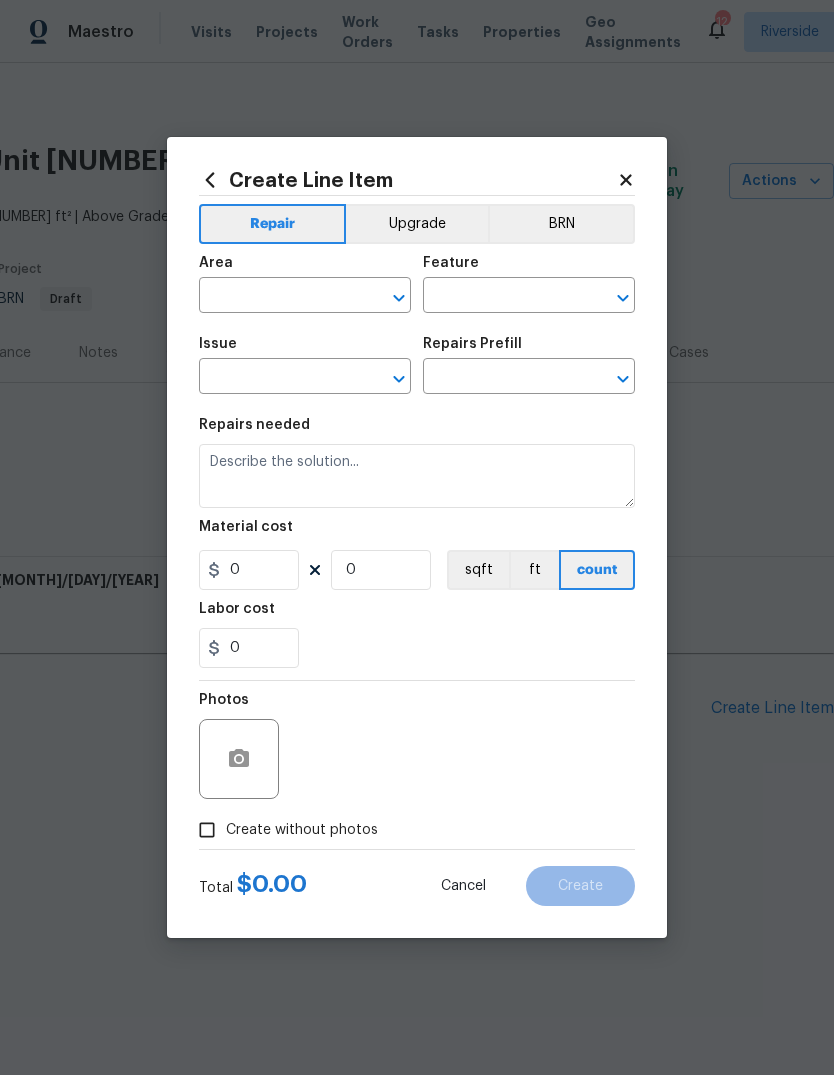 type on "Interior Door" 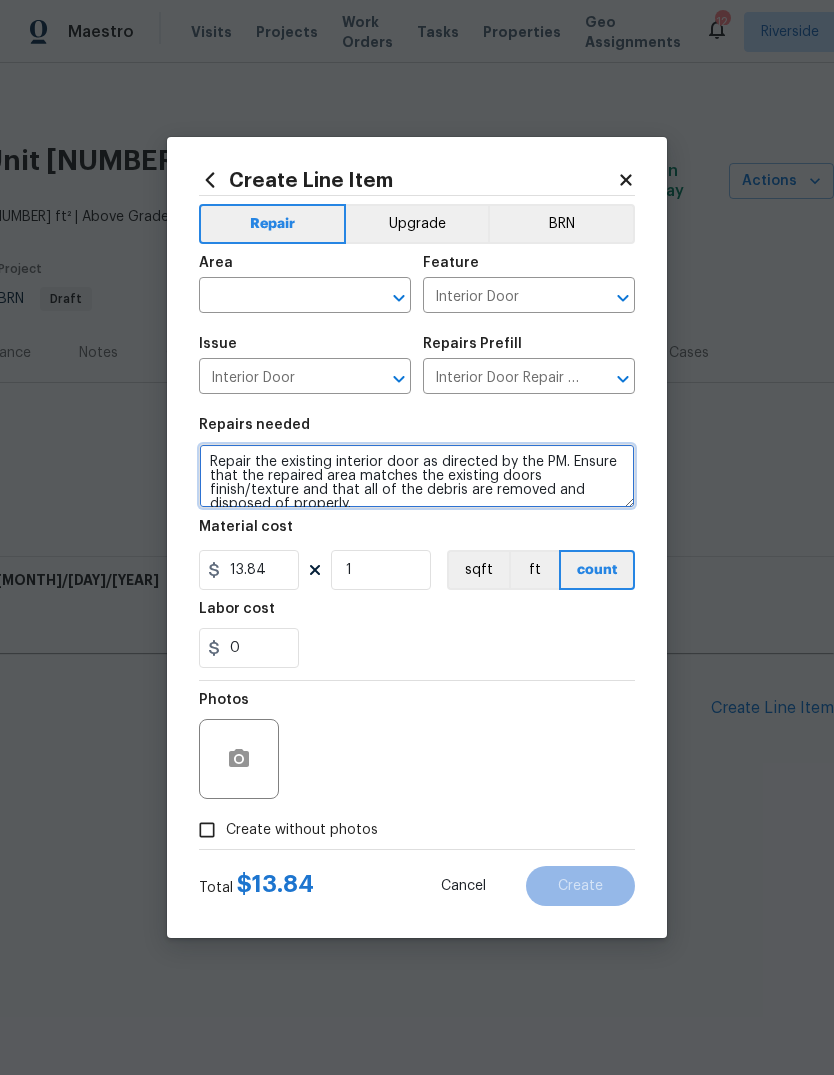 click on "Repair the existing interior door as directed by the PM. Ensure that the repaired area matches the existing doors finish/texture and that all of the debris are removed and disposed of properly." at bounding box center (417, 476) 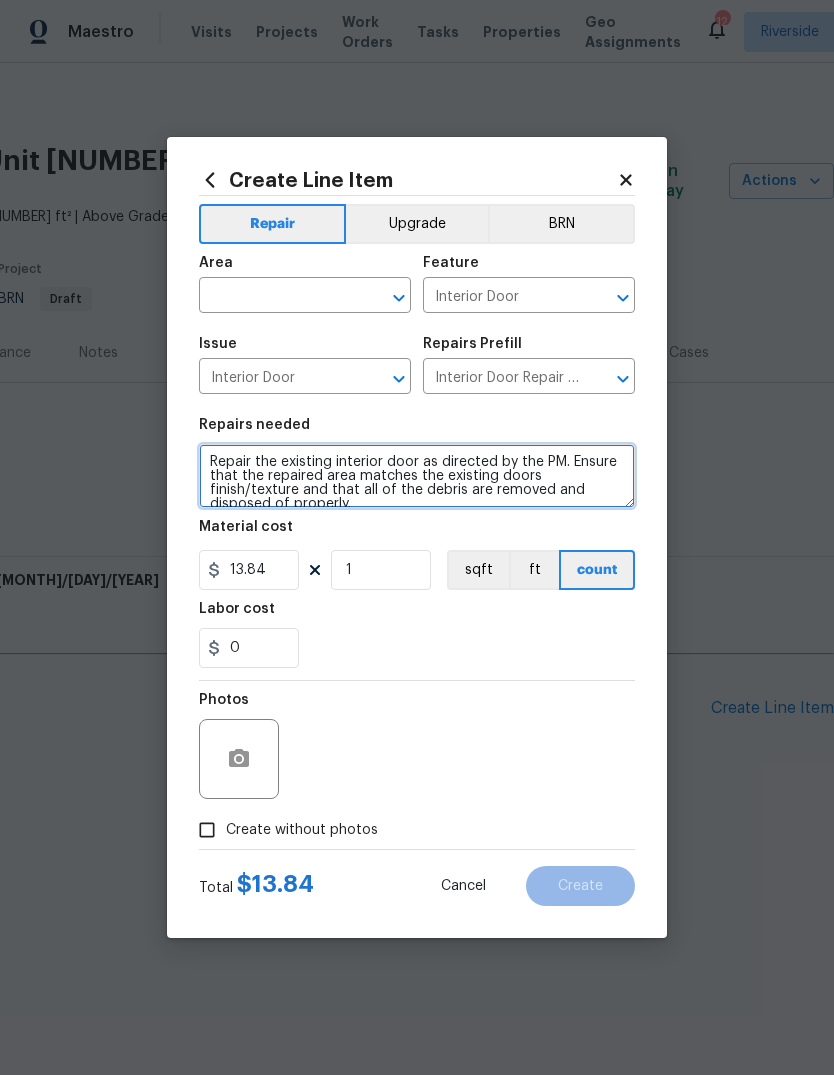 click on "Repair the existing interior door as directed by the PM. Ensure that the repaired area matches the existing doors finish/texture and that all of the debris are removed and disposed of properly." at bounding box center (417, 476) 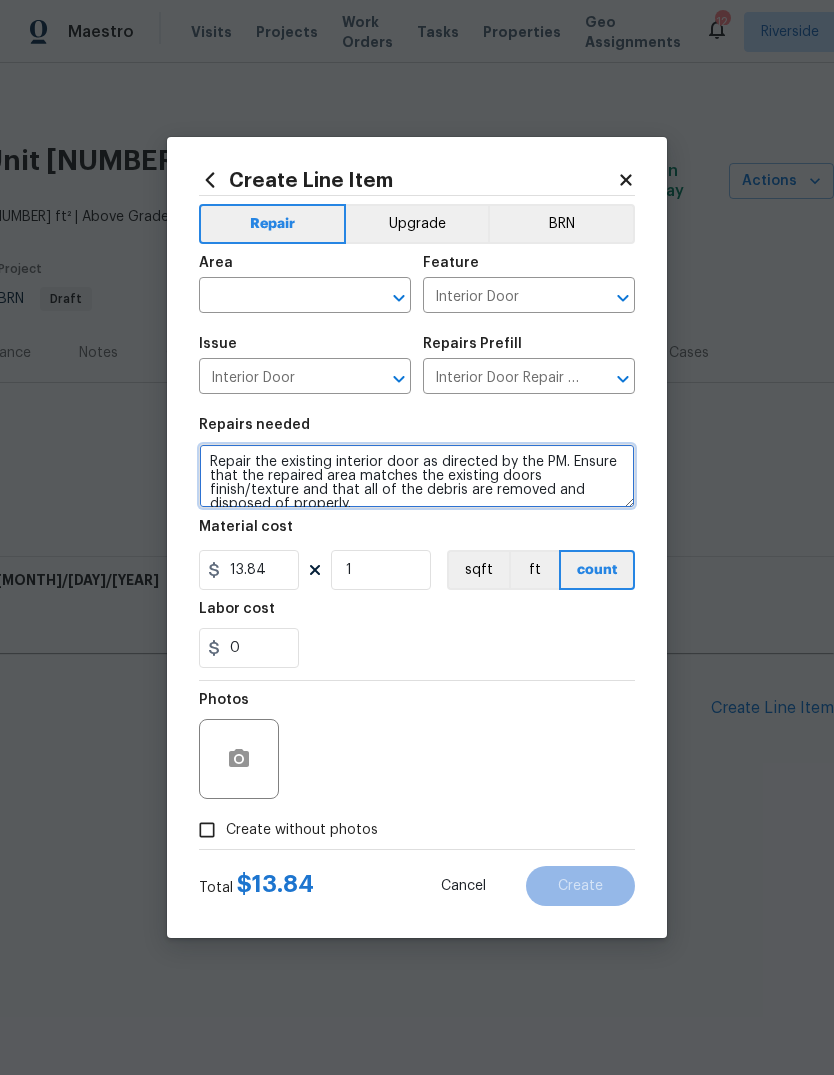 click on "Repair the existing interior door as directed by the PM. Ensure that the repaired area matches the existing doors finish/texture and that all of the debris are removed and disposed of properly." at bounding box center [417, 476] 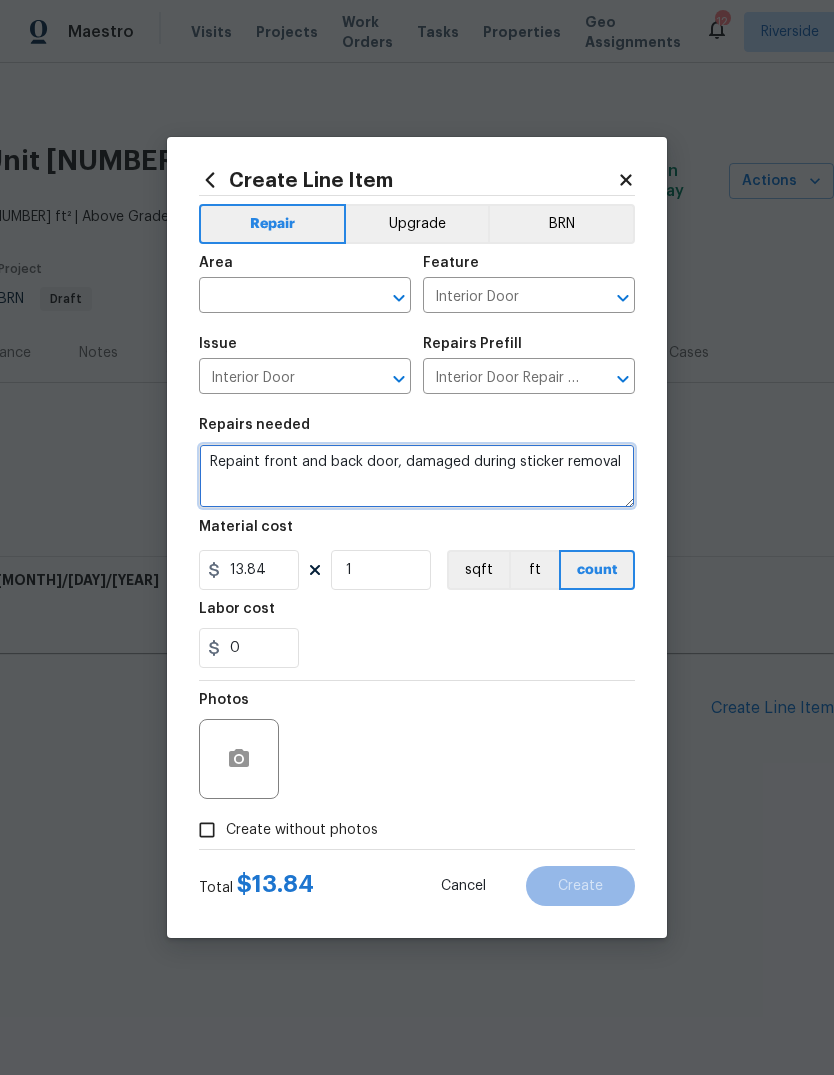 type on "Repaint front and back door, damaged during sticker removal" 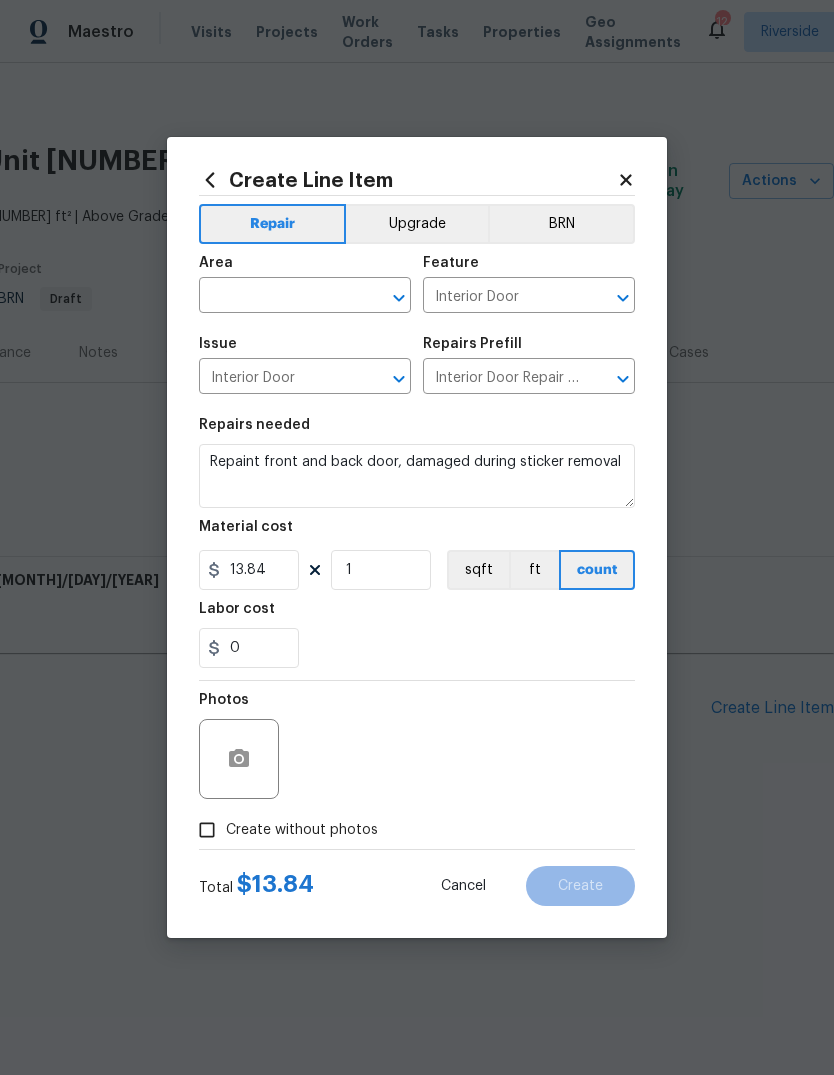 click on "Area" at bounding box center (305, 269) 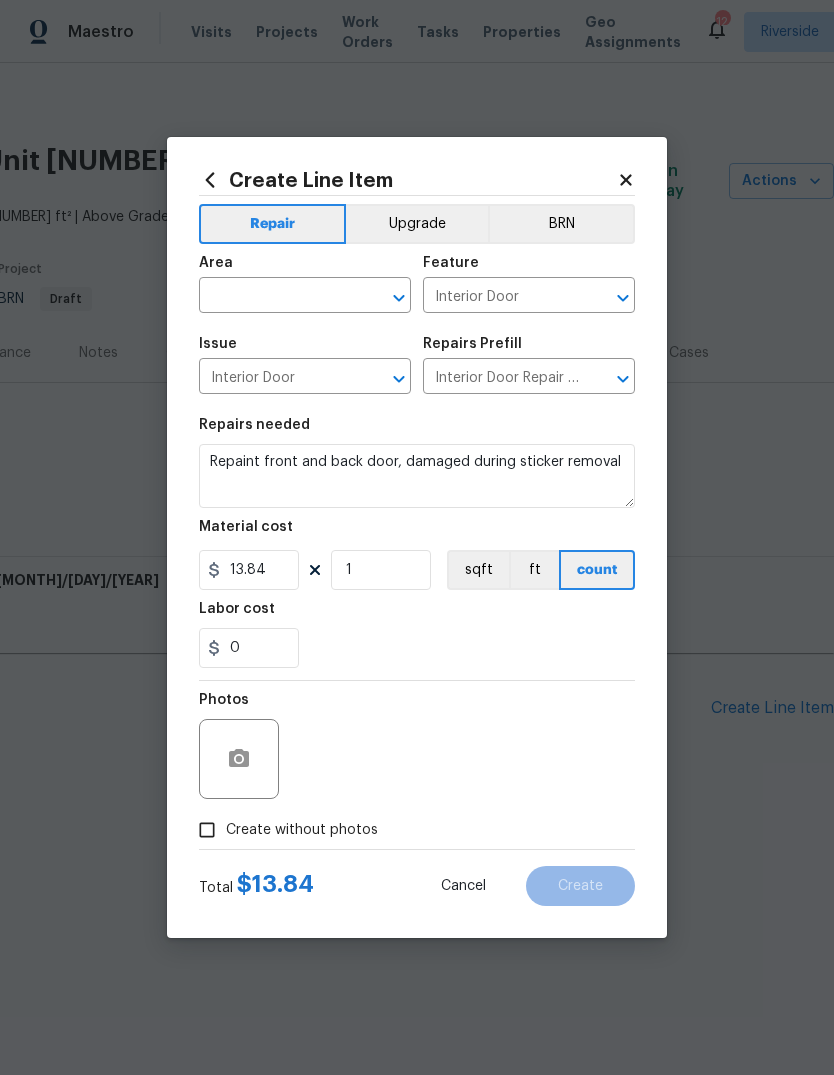 click at bounding box center (277, 297) 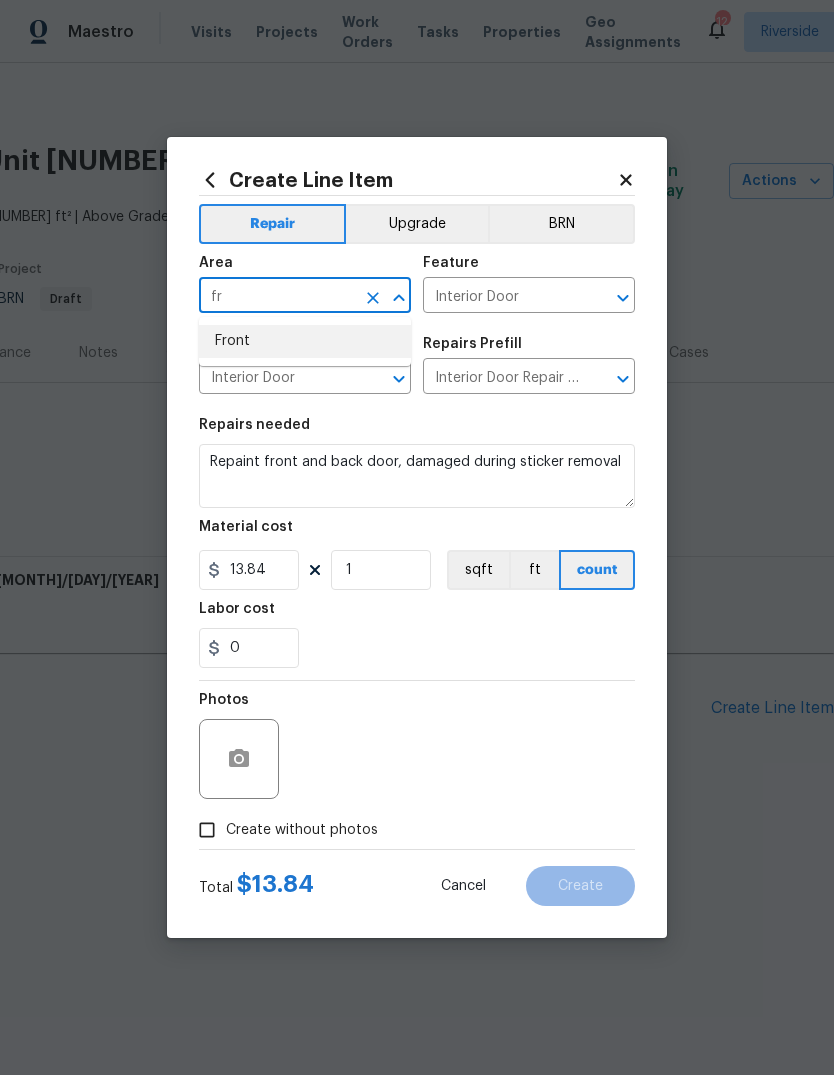 click on "Front" at bounding box center (305, 341) 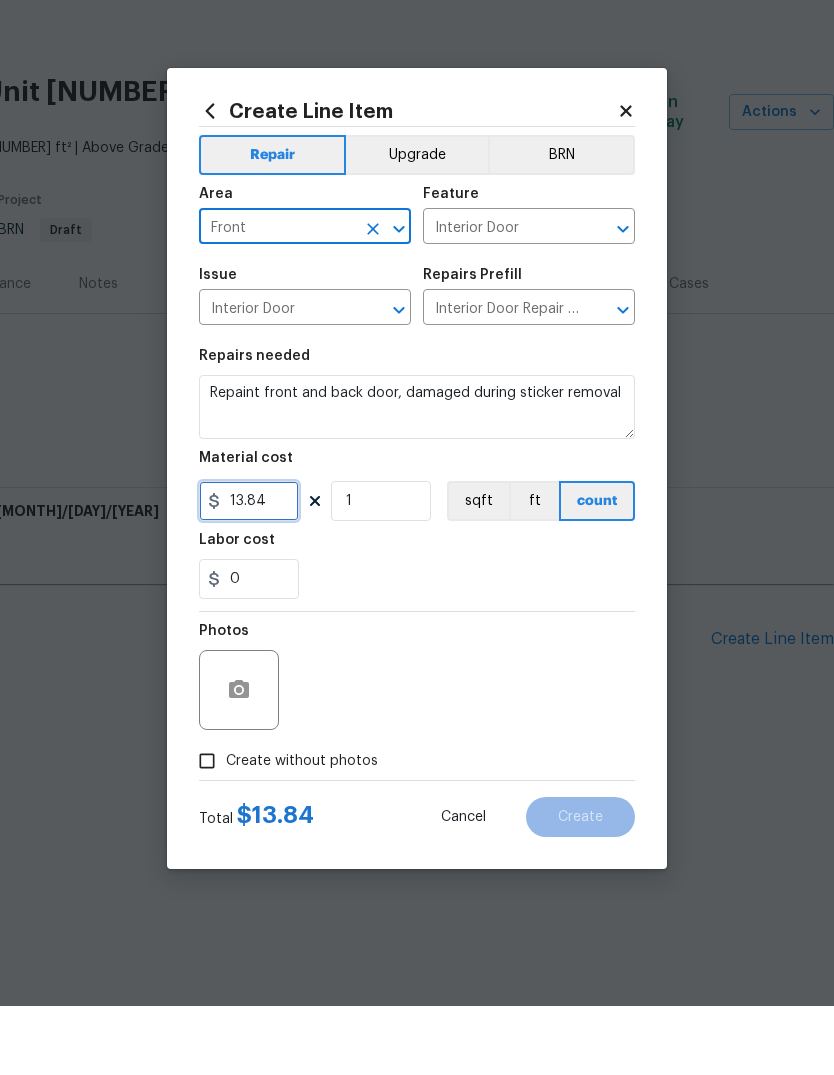 click on "13.84" at bounding box center (249, 570) 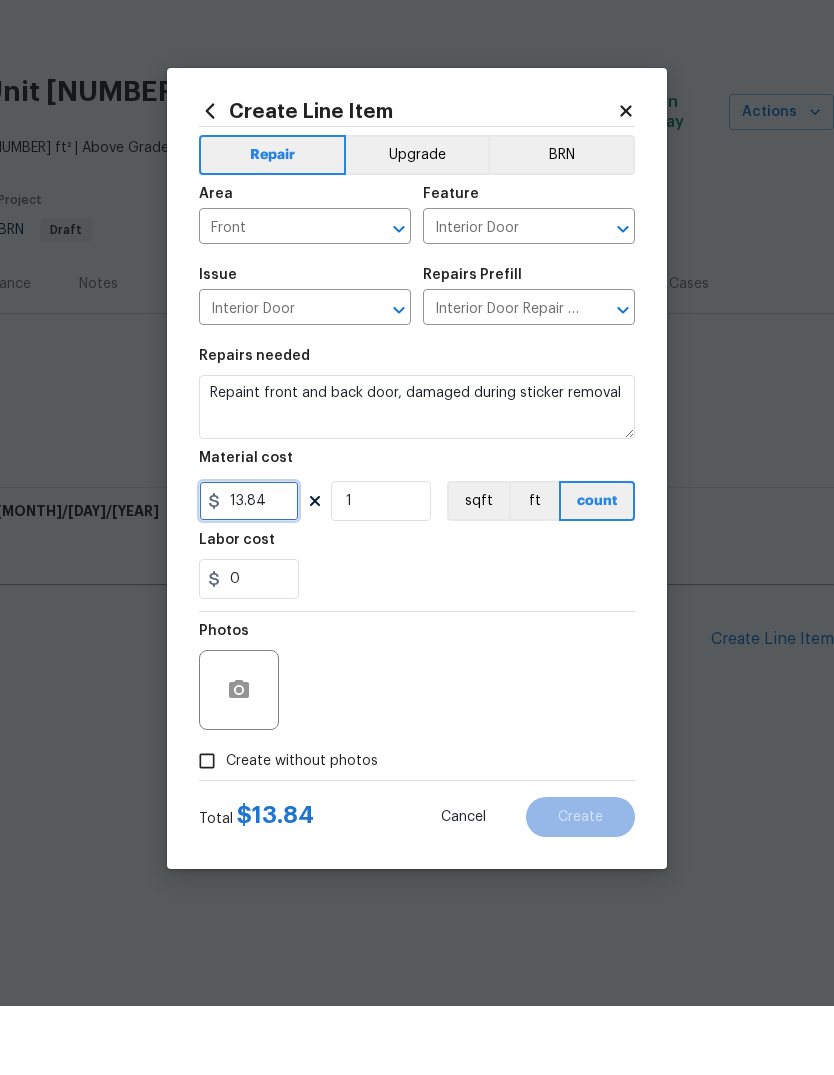 click on "13.84" at bounding box center (249, 570) 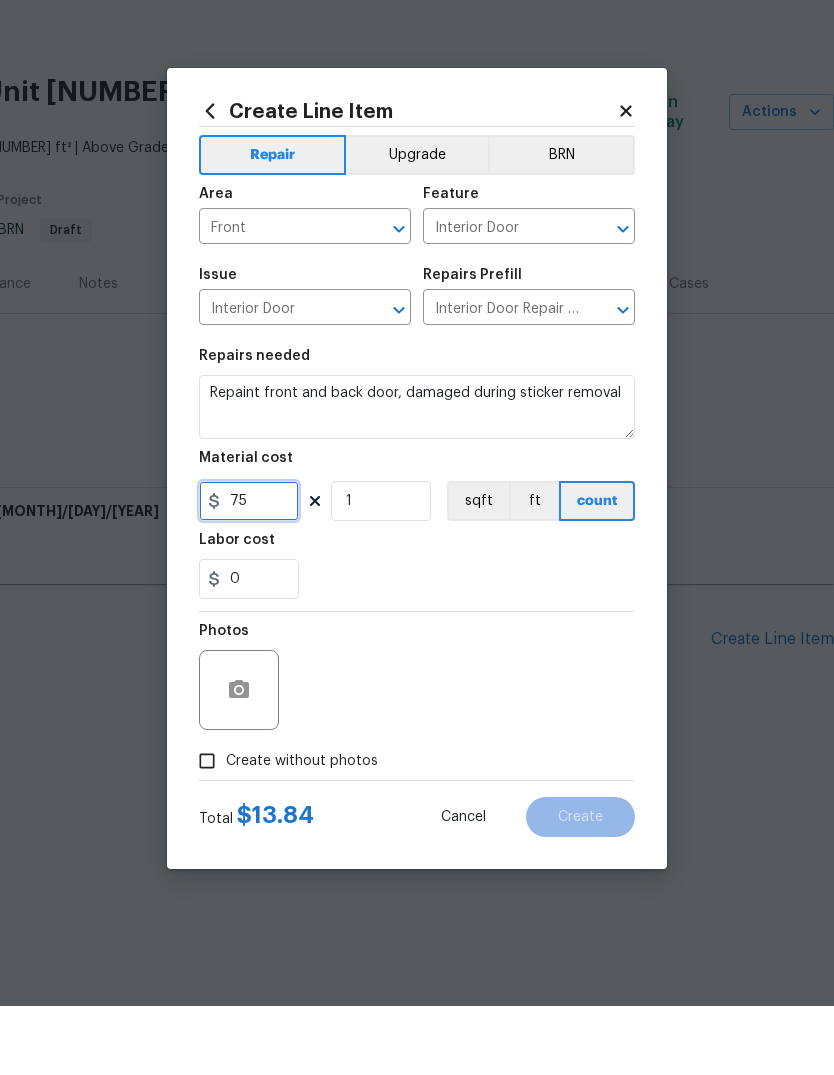 type on "75" 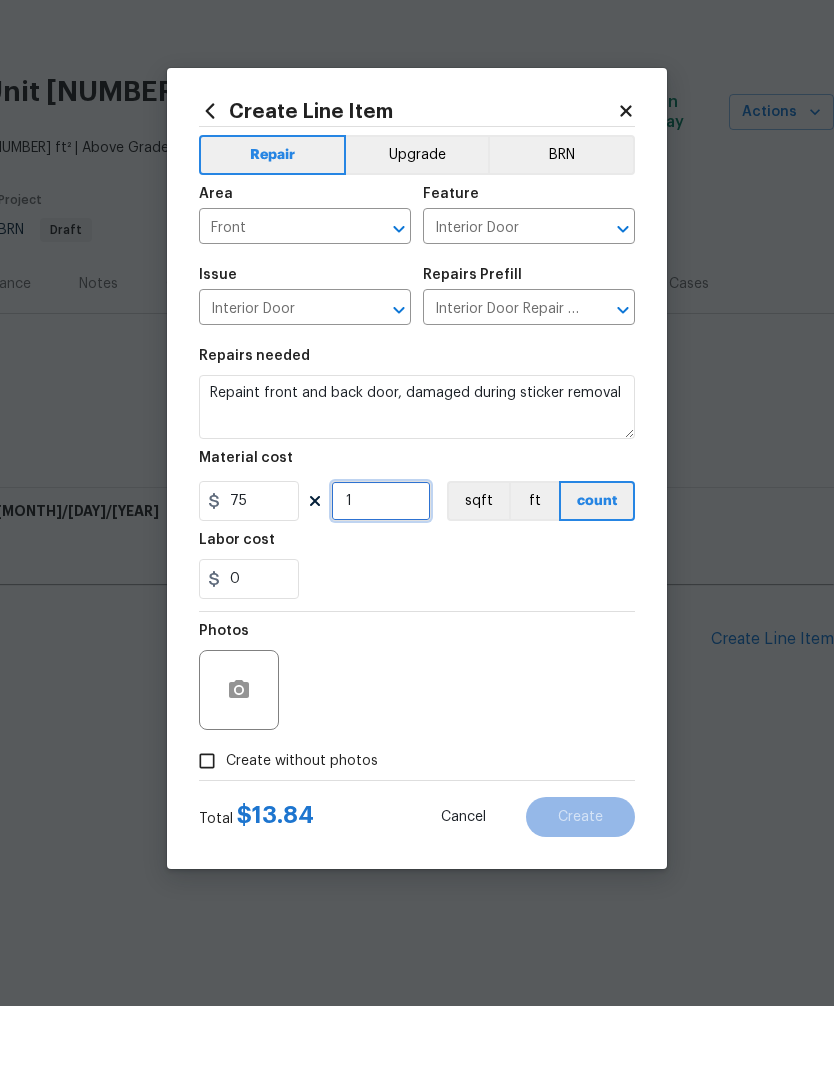 click on "1" at bounding box center [381, 570] 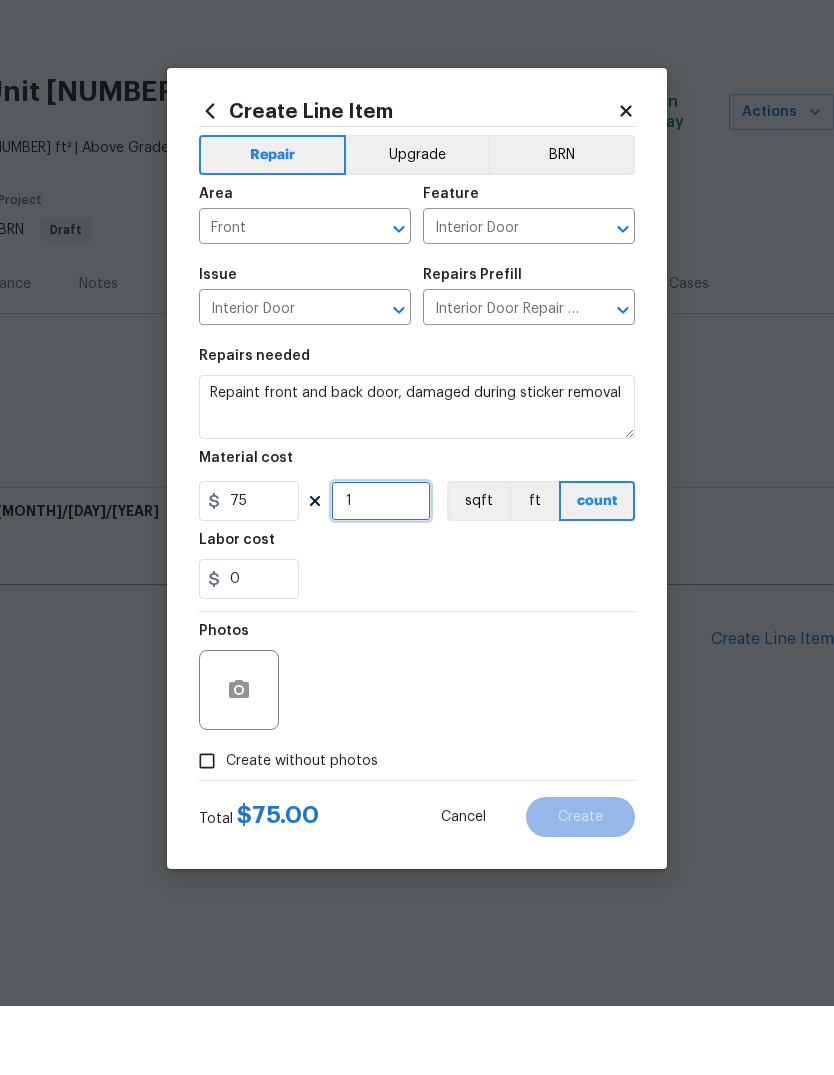 click on "1" at bounding box center (381, 570) 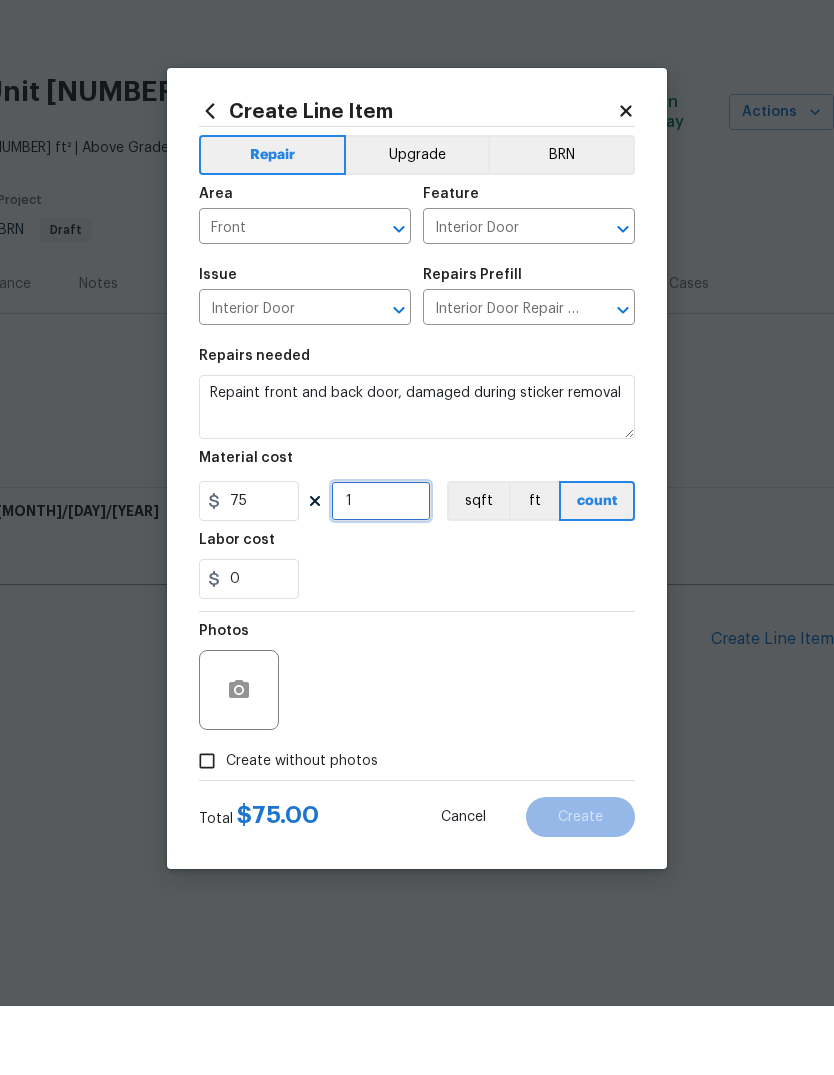 click on "1" at bounding box center (381, 570) 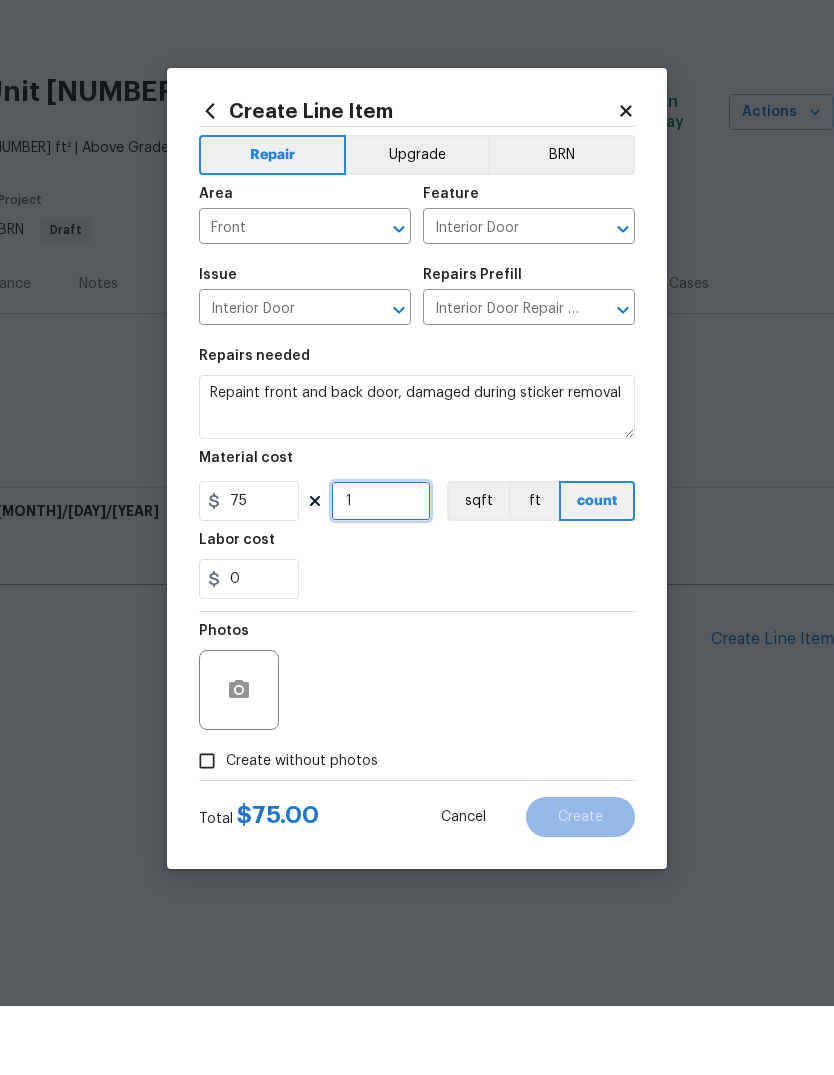 click on "1" at bounding box center (381, 570) 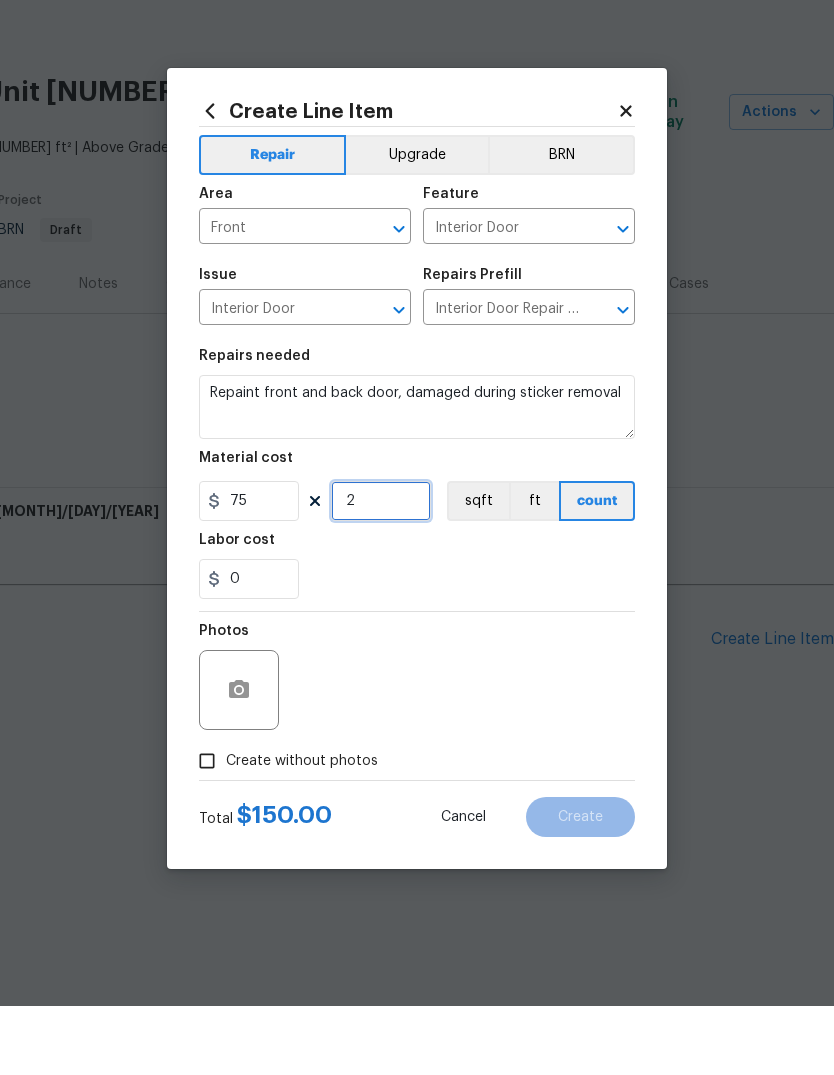 type on "2" 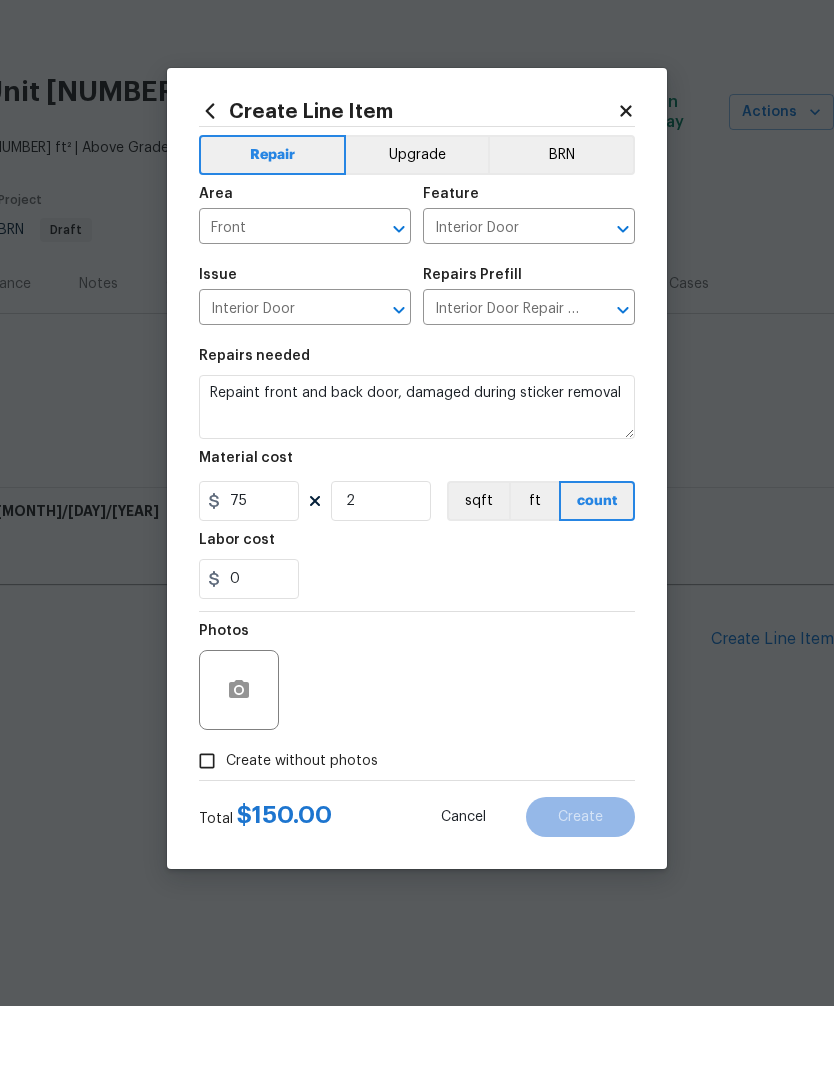 click on "0" at bounding box center (417, 648) 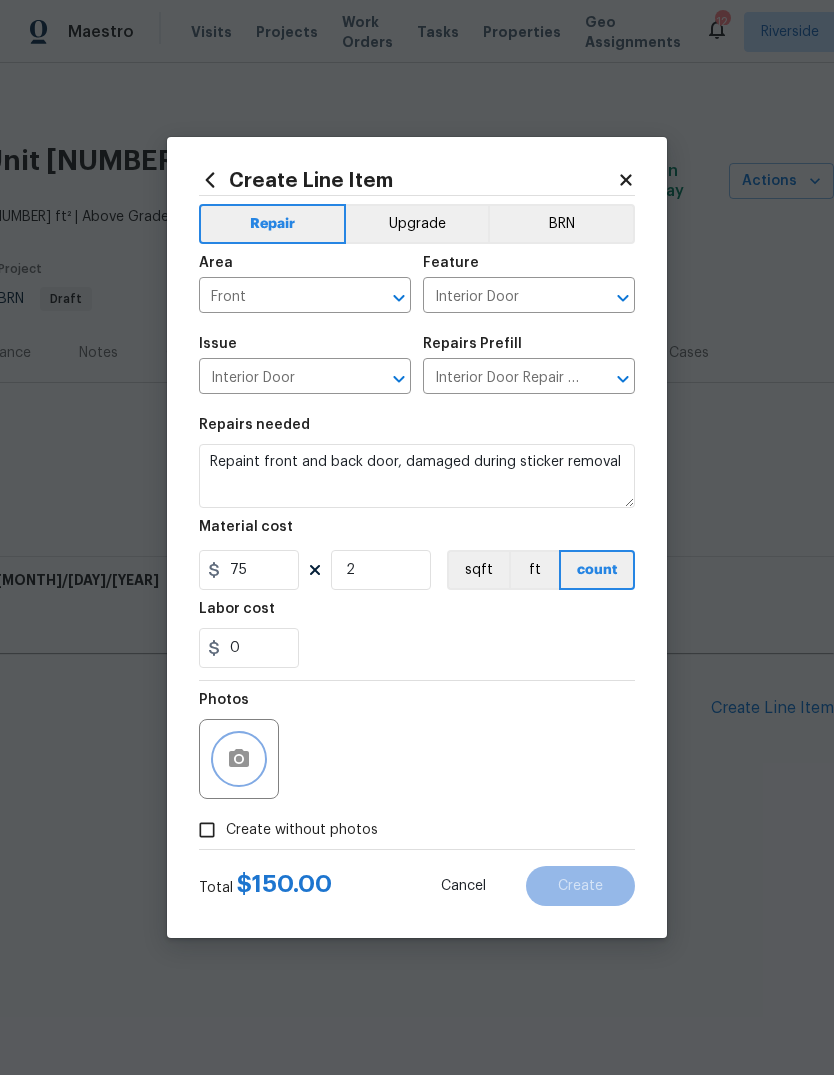 click at bounding box center (239, 759) 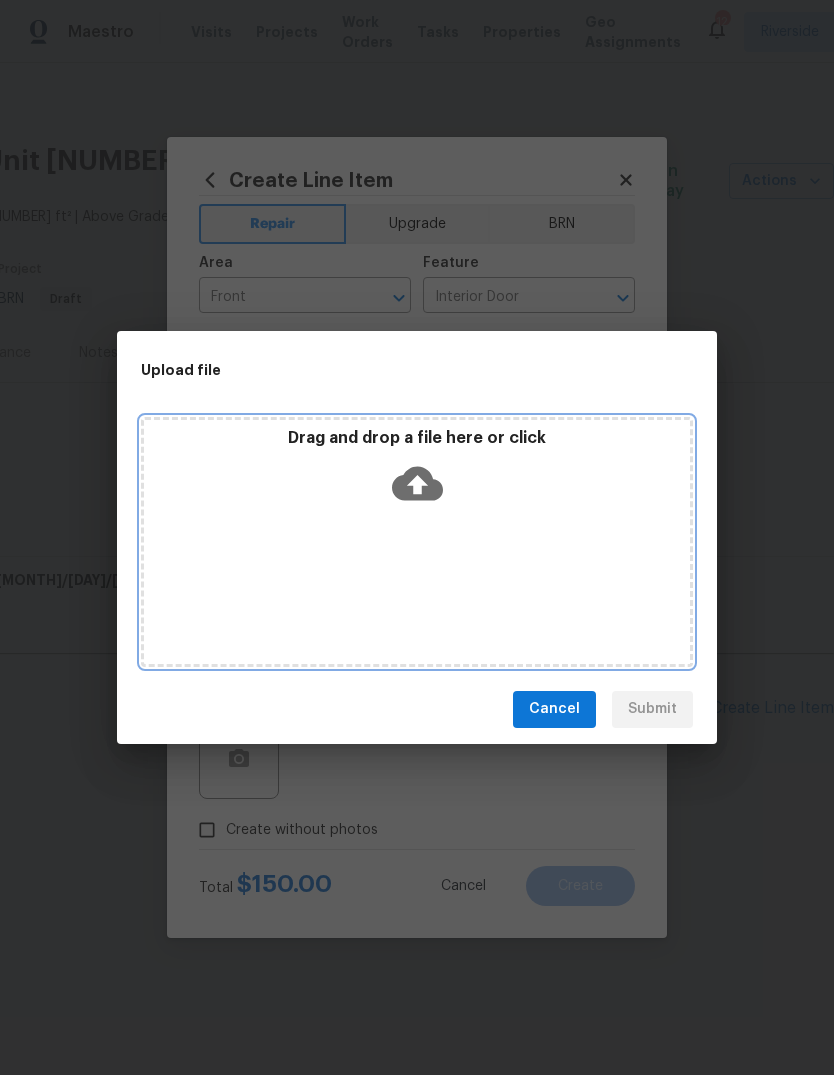click 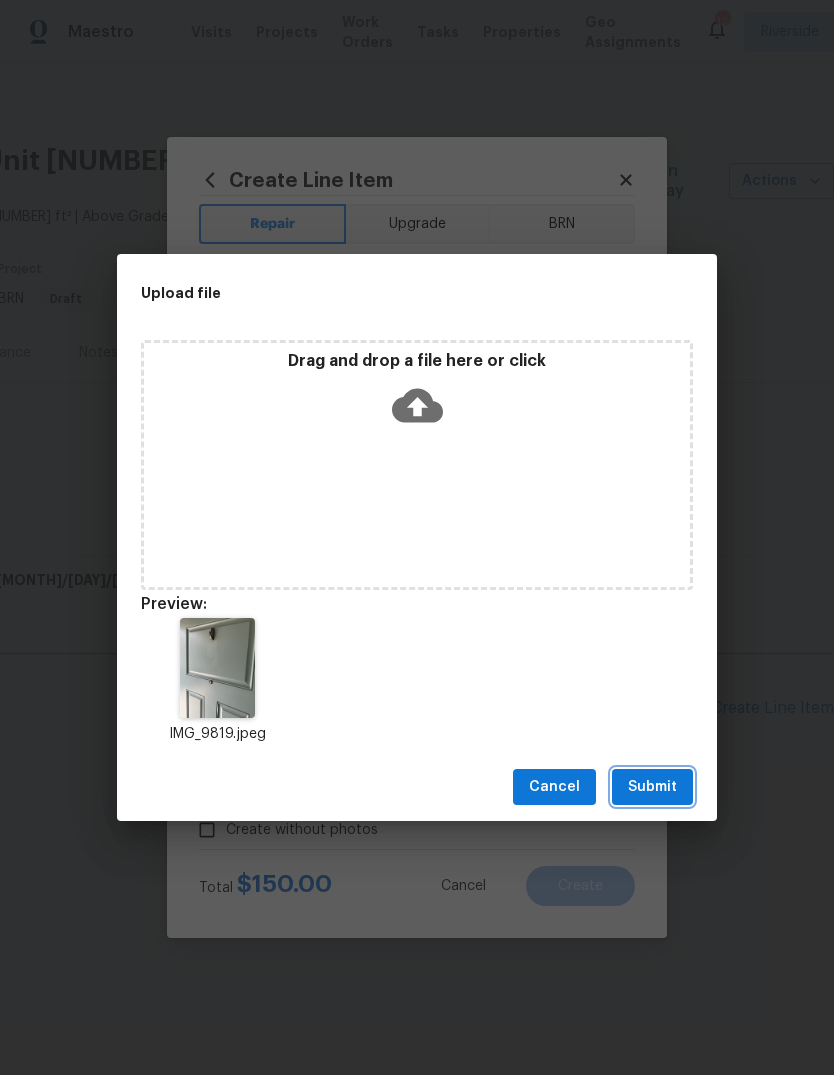 click on "Submit" at bounding box center [652, 787] 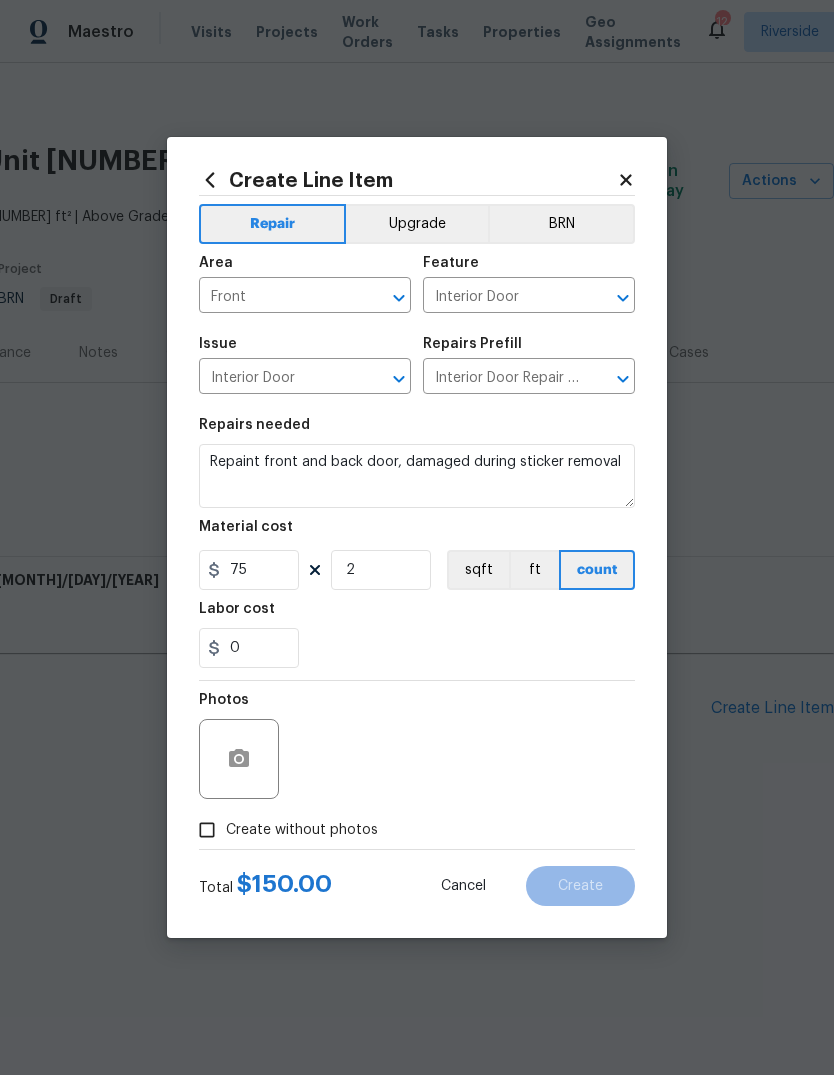 click on "Create without photos" at bounding box center (207, 830) 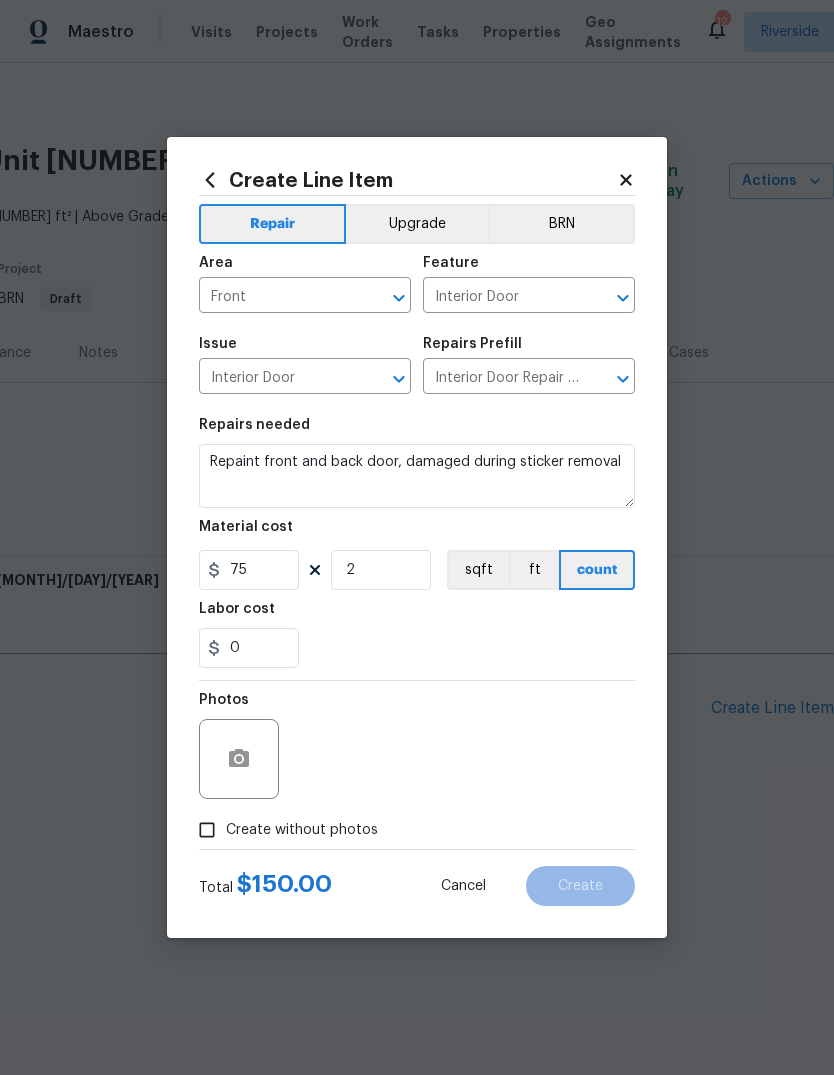 checkbox on "true" 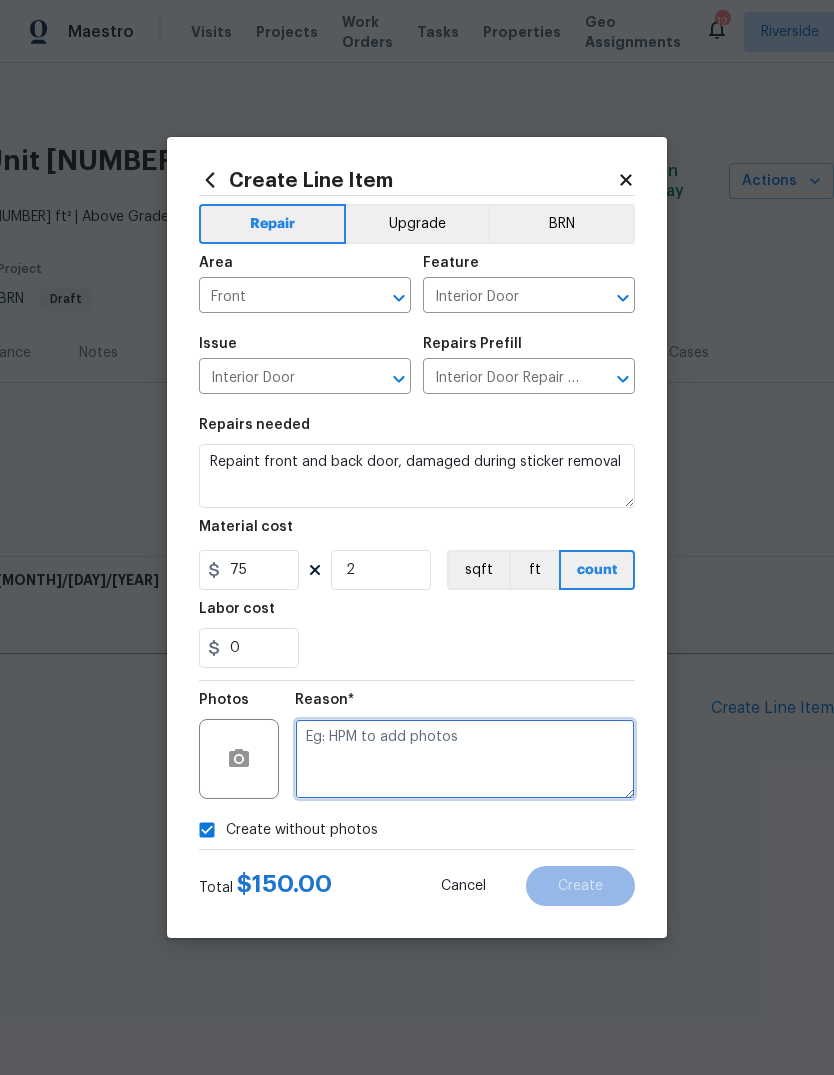 click at bounding box center [465, 759] 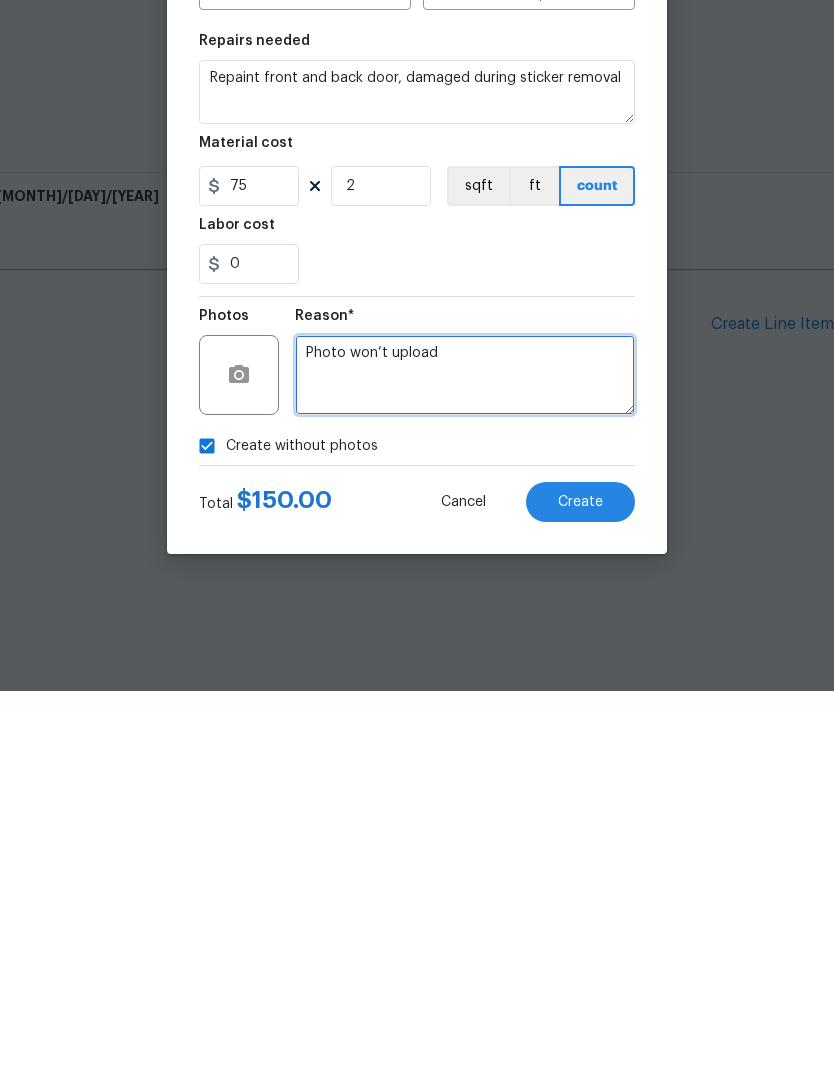 type on "Photo won’t upload" 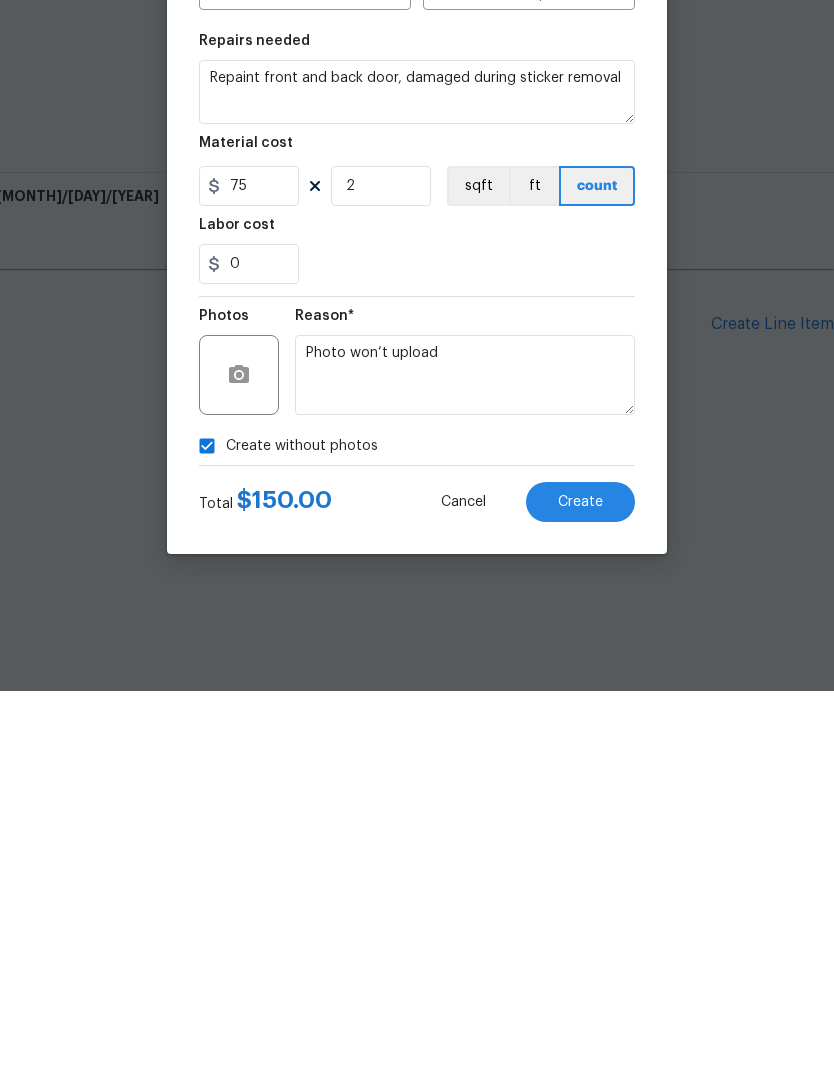 click on "Create" at bounding box center [580, 886] 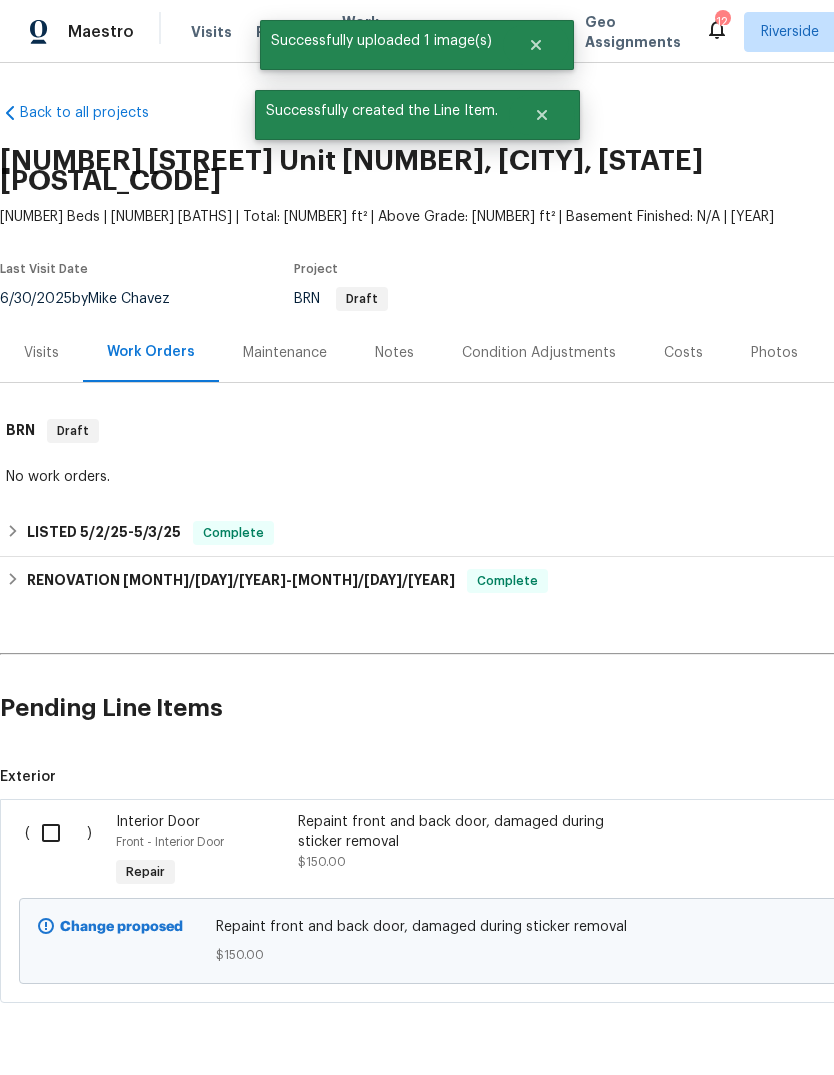 scroll, scrollTop: 0, scrollLeft: 0, axis: both 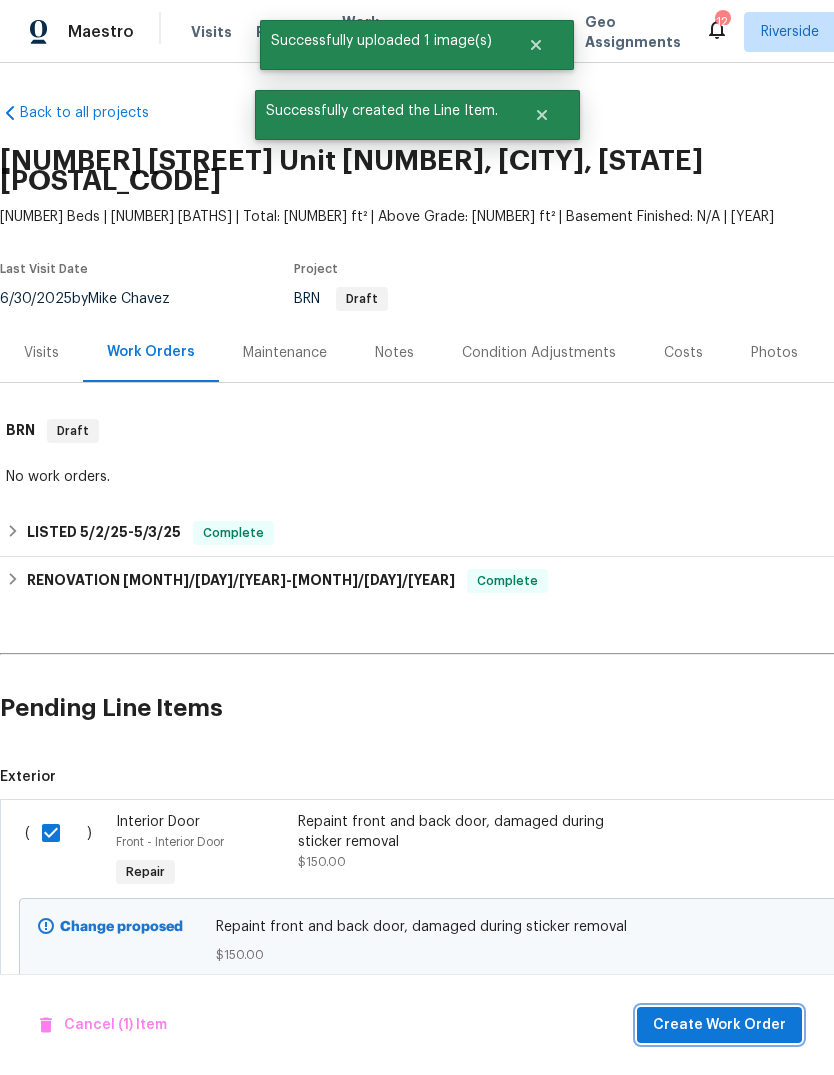 click on "Create Work Order" at bounding box center [719, 1025] 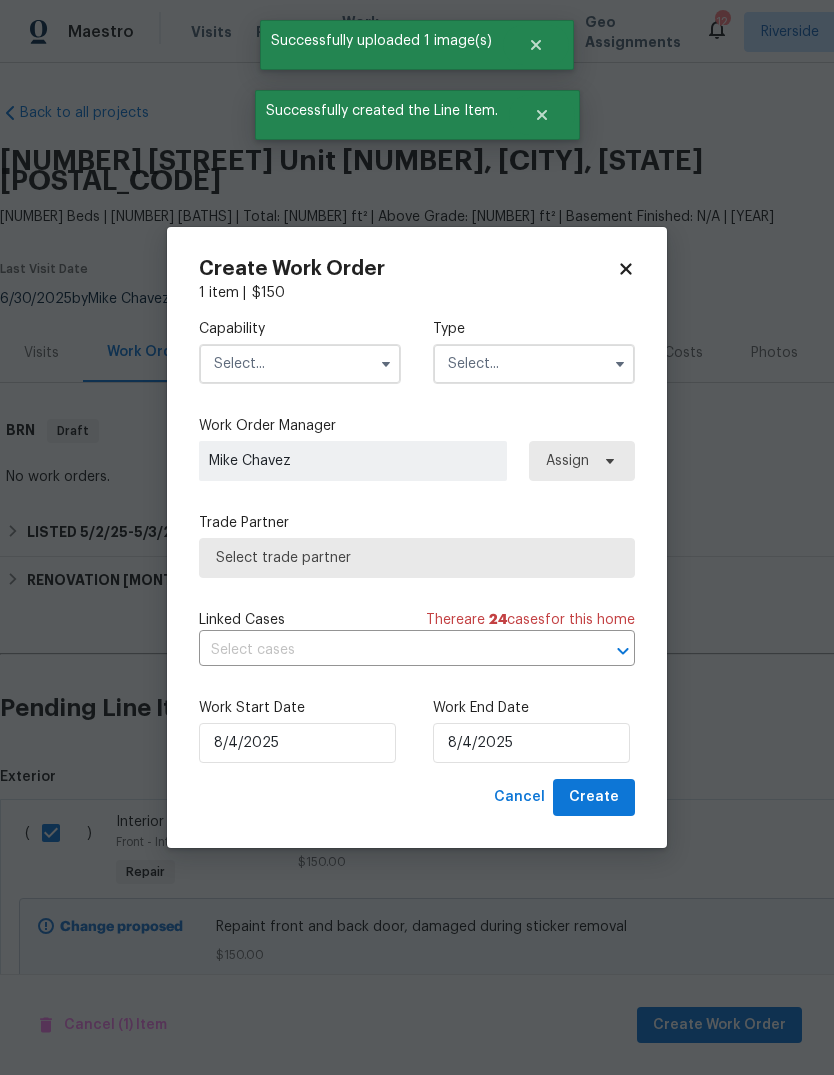 click at bounding box center (300, 364) 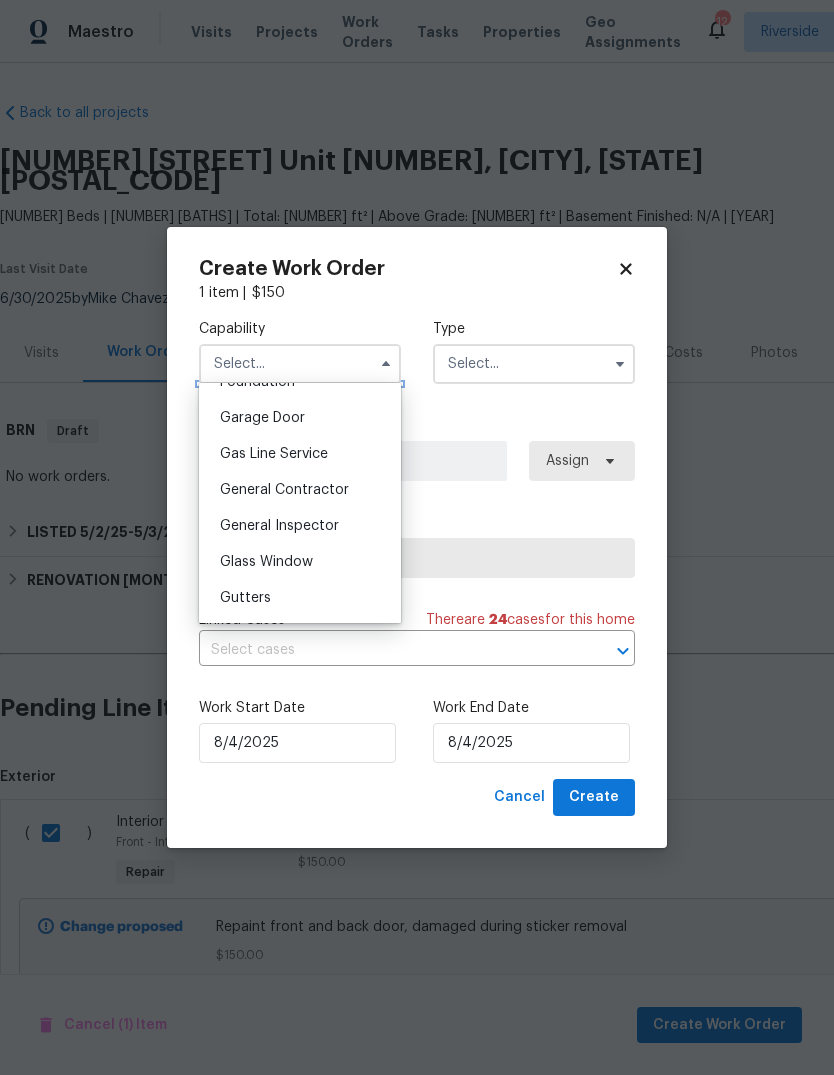scroll, scrollTop: 977, scrollLeft: 0, axis: vertical 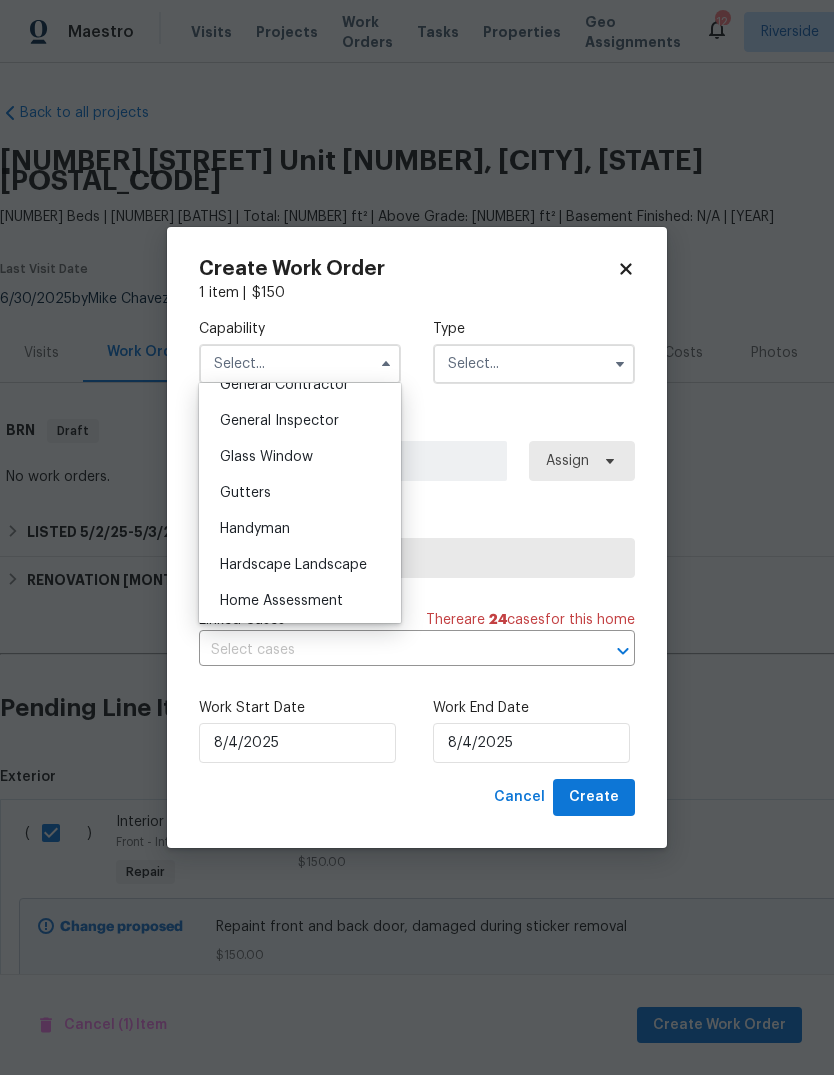 click on "Handyman" at bounding box center [255, 529] 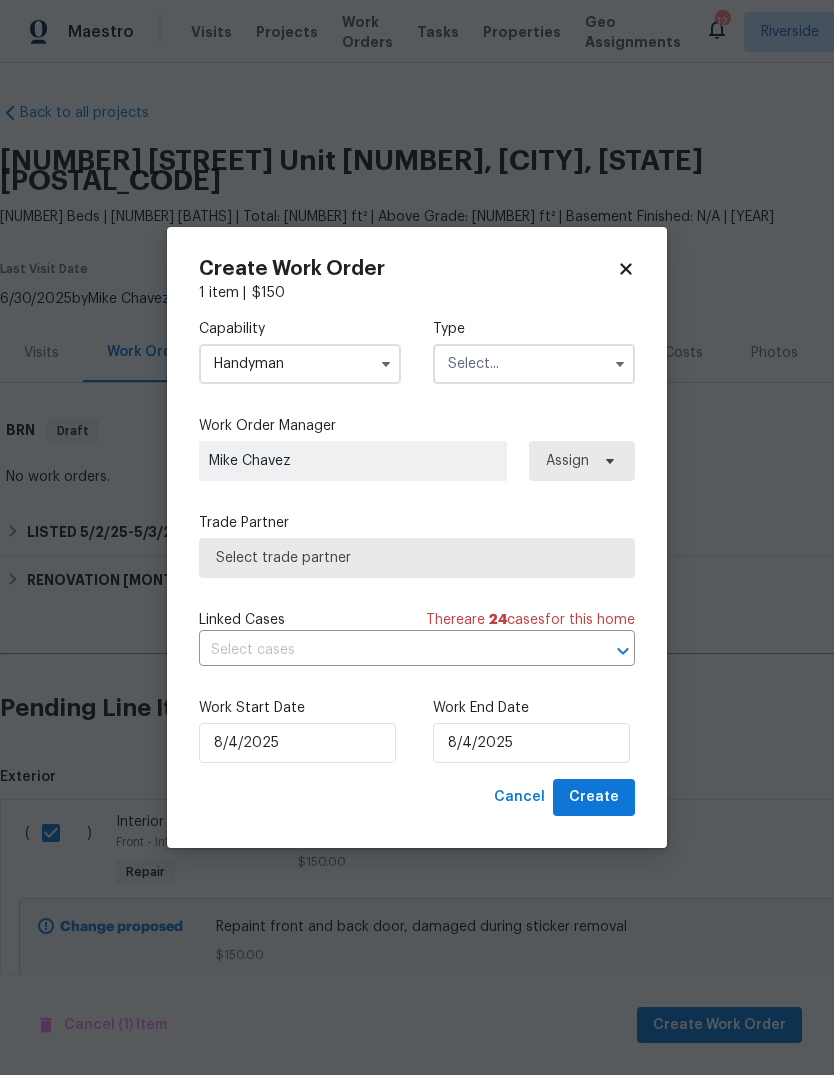 click at bounding box center [534, 364] 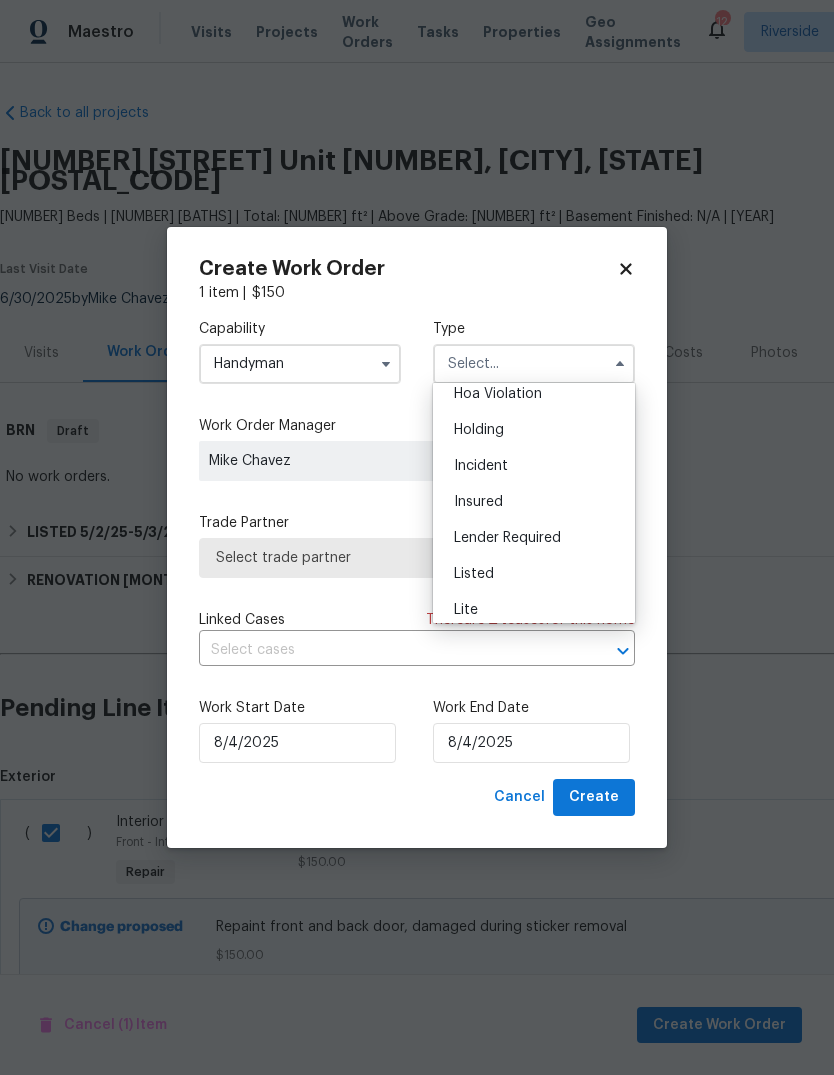 scroll, scrollTop: 45, scrollLeft: 0, axis: vertical 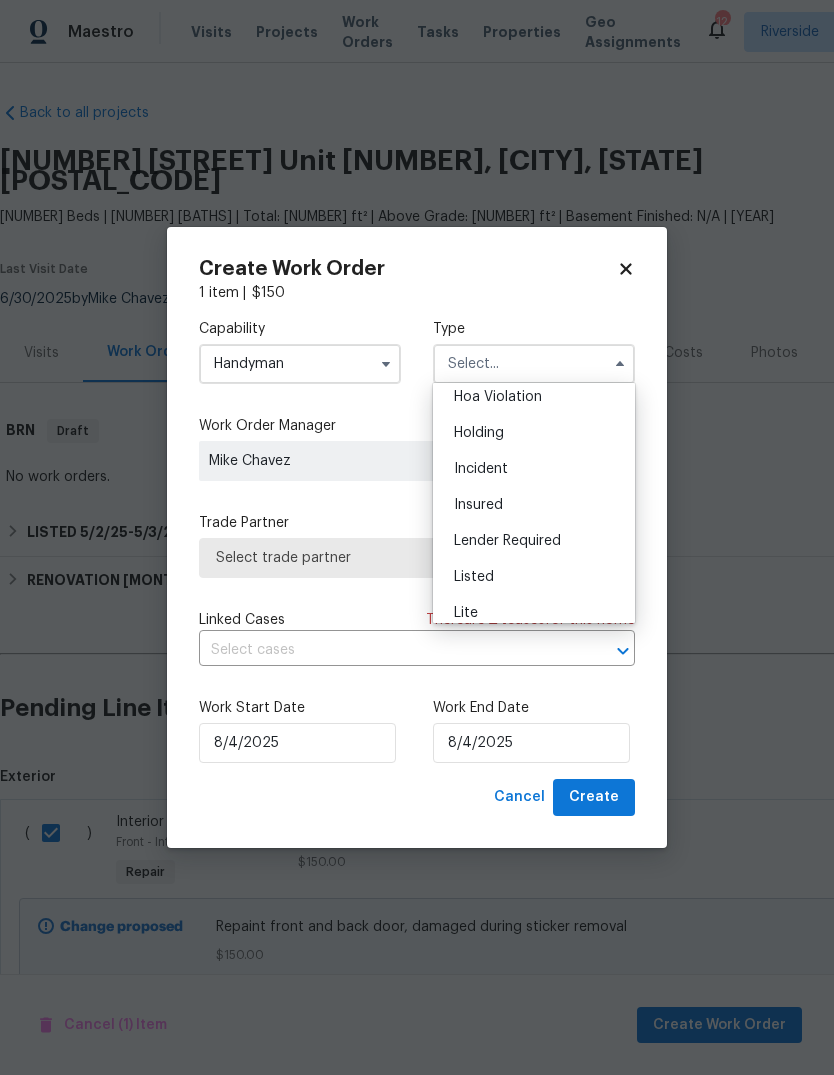 click on "Listed" at bounding box center (534, 577) 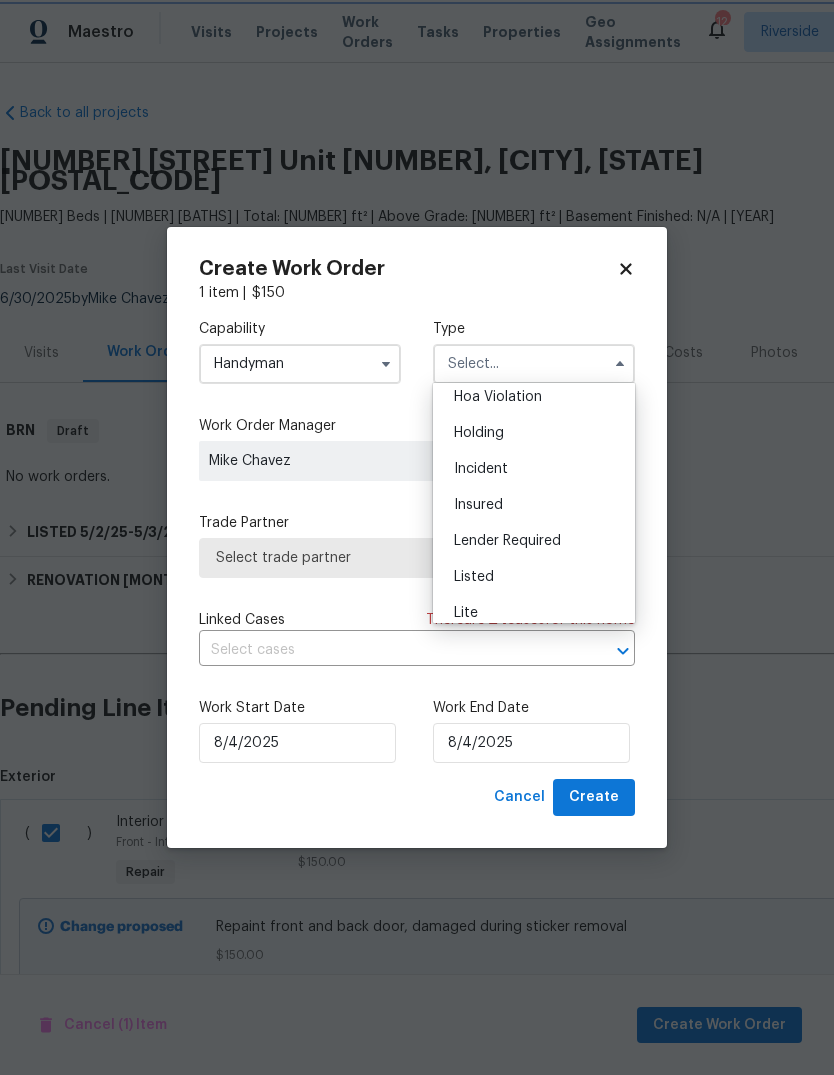 type on "Listed" 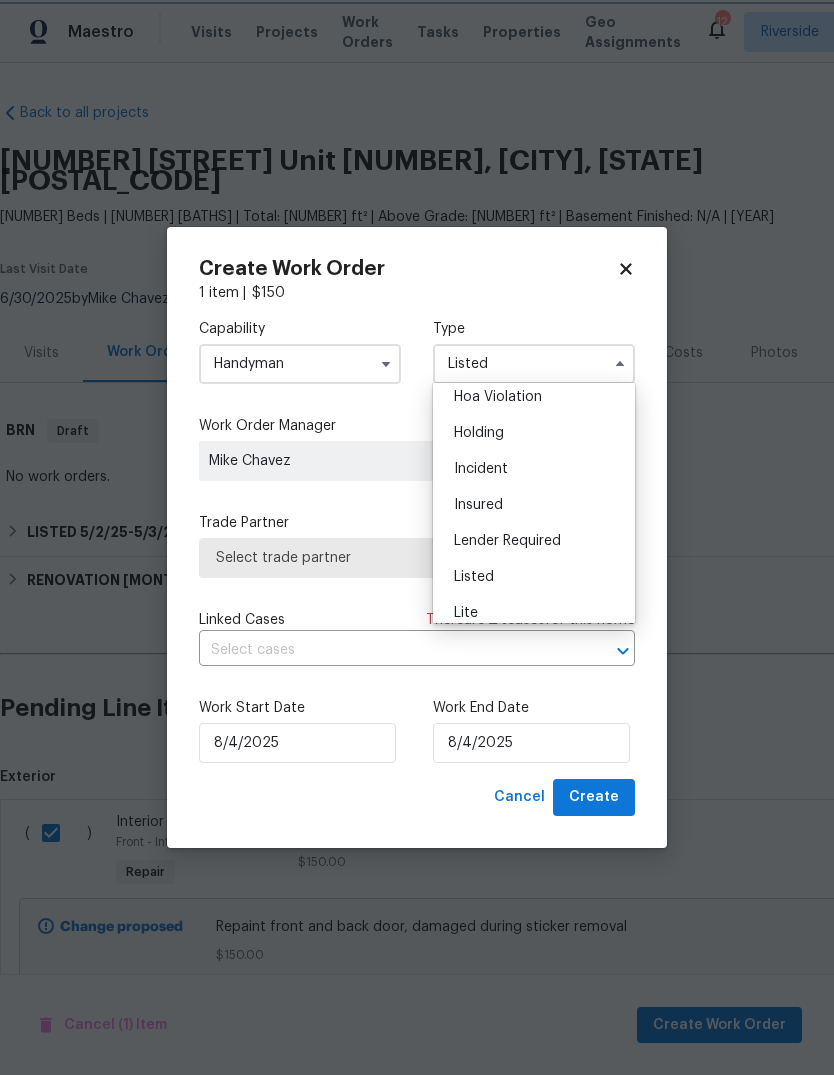 scroll, scrollTop: 0, scrollLeft: 0, axis: both 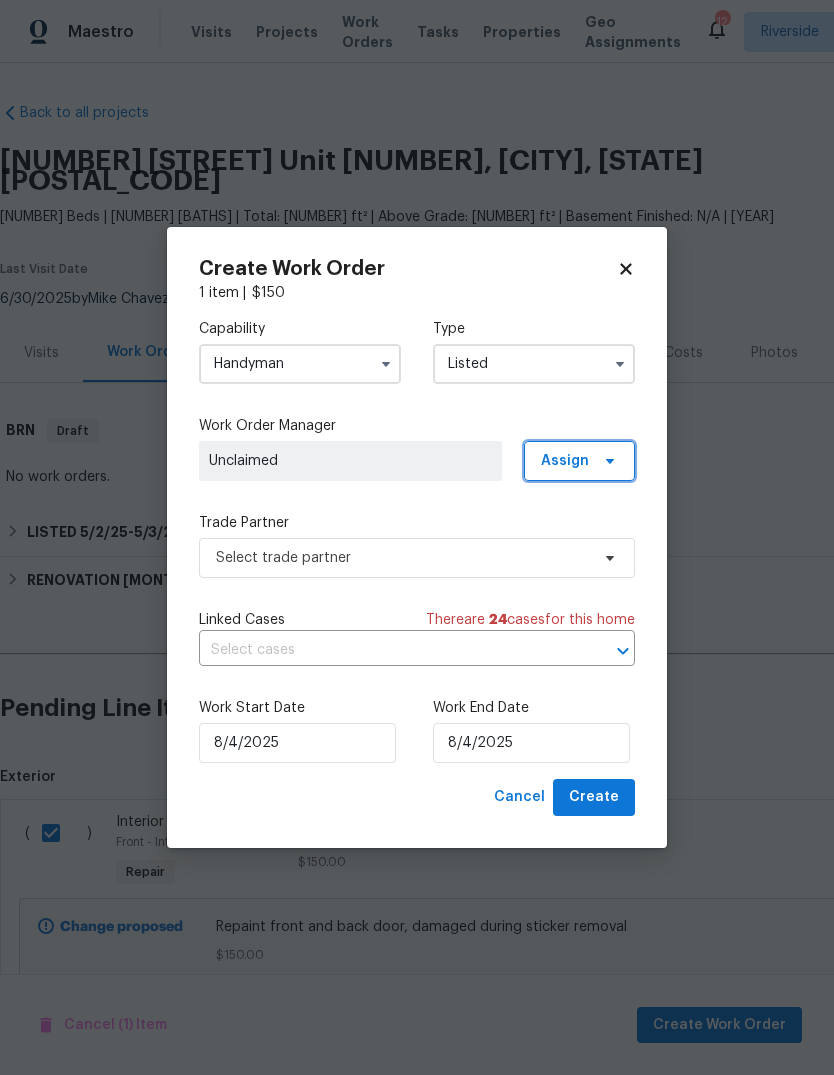 click on "Assign" at bounding box center [579, 461] 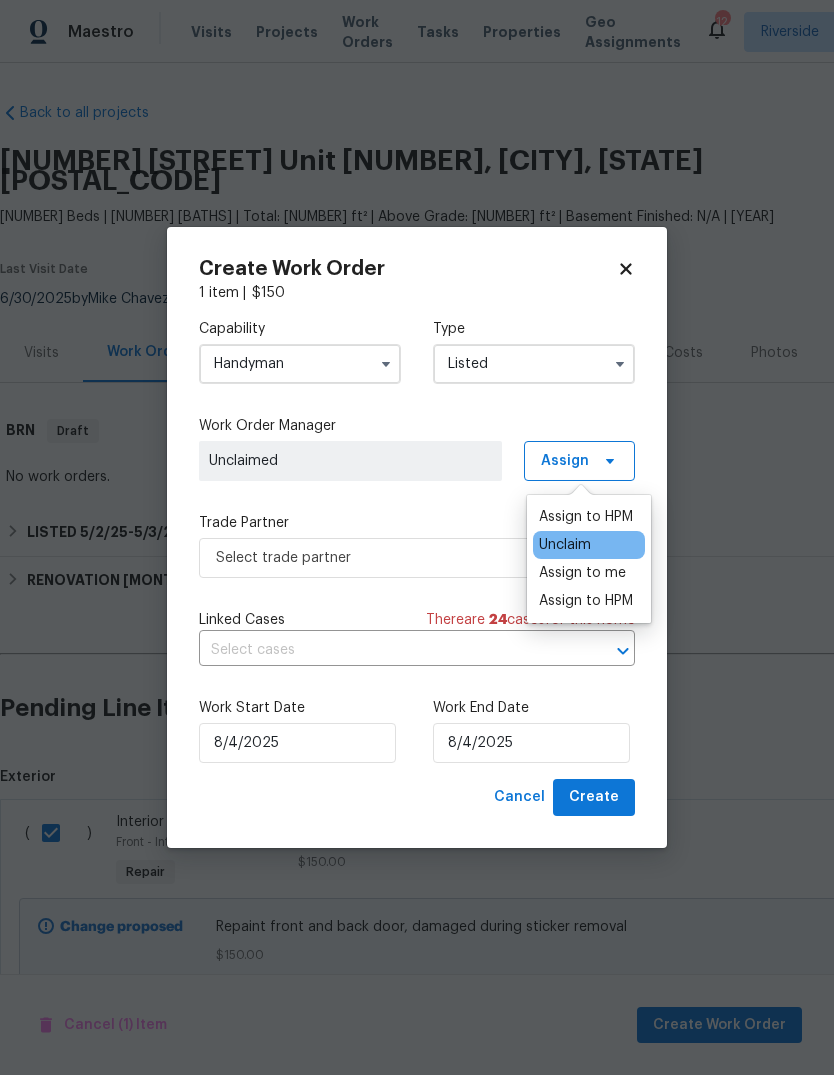 click on "Assign to HPM" at bounding box center (586, 517) 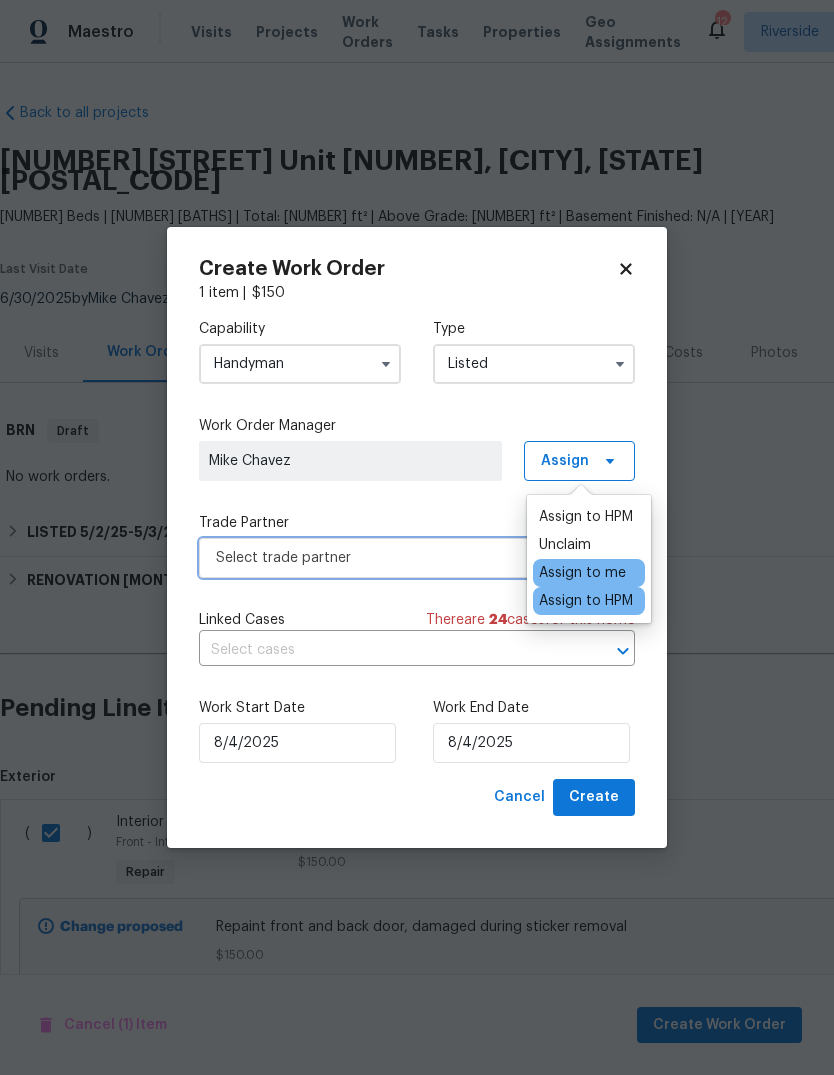 click on "Select trade partner" at bounding box center [402, 558] 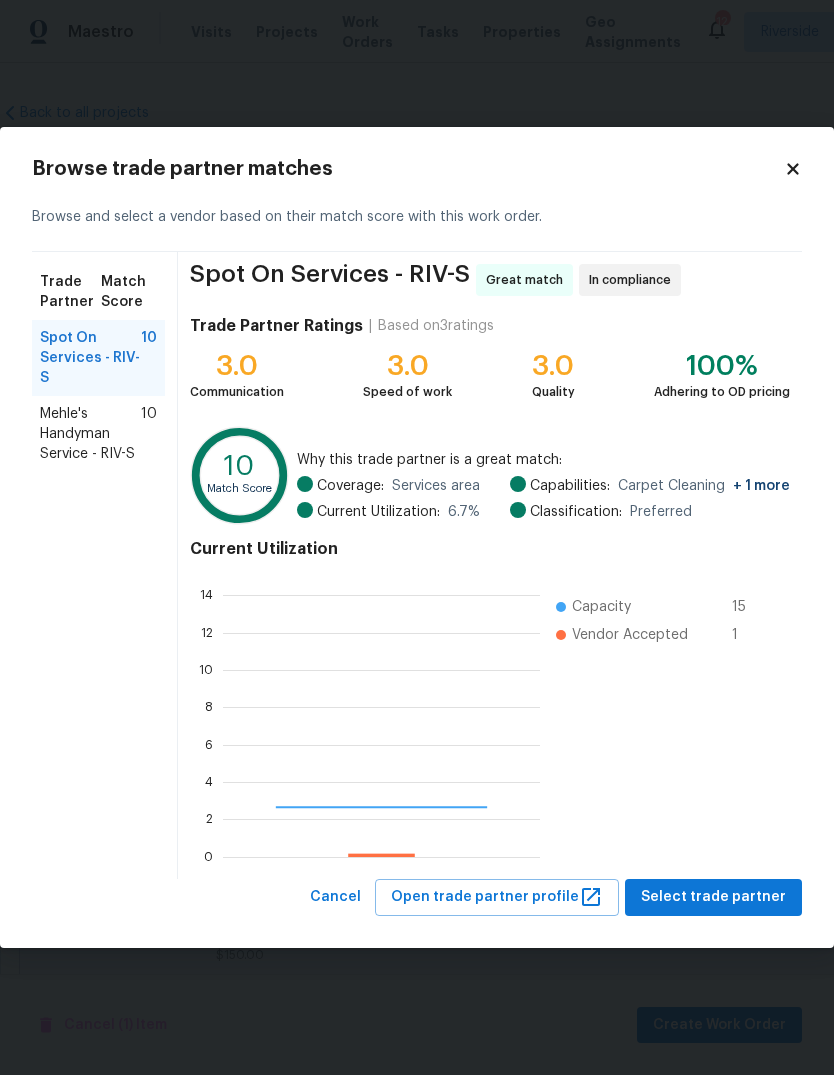 scroll, scrollTop: 2, scrollLeft: 2, axis: both 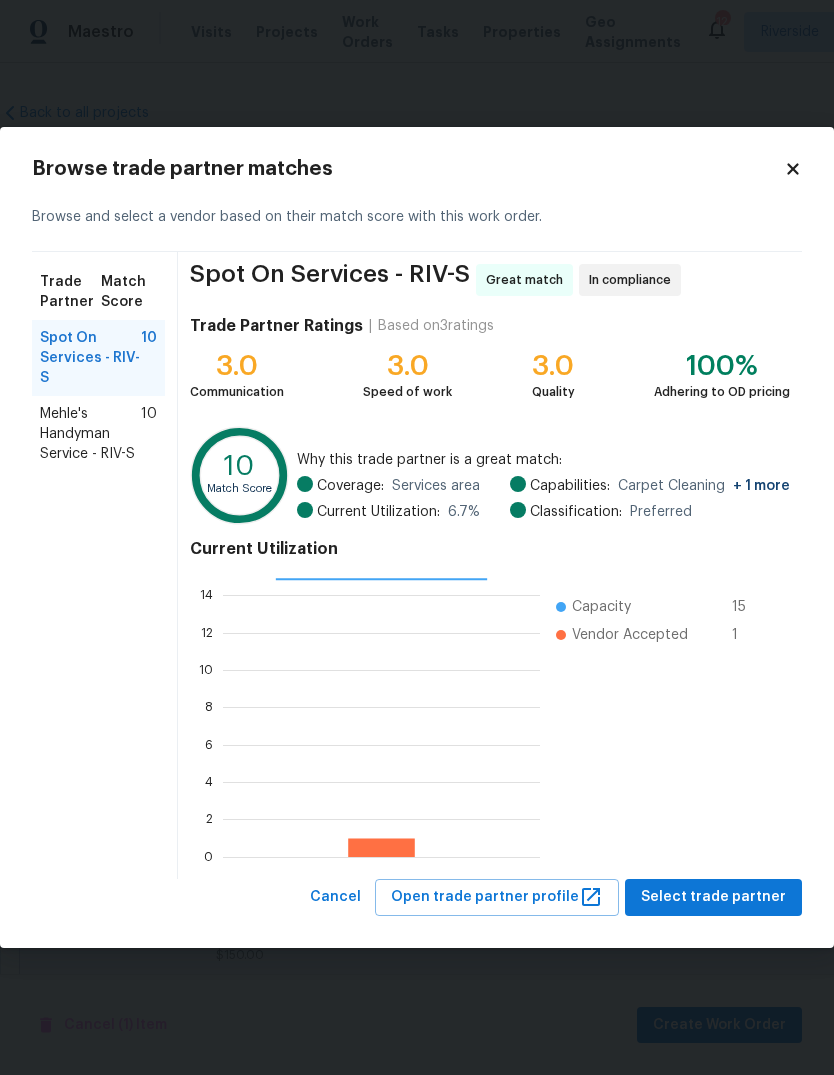 click on "Mehle's Handyman Service - RIV-S" at bounding box center [90, 434] 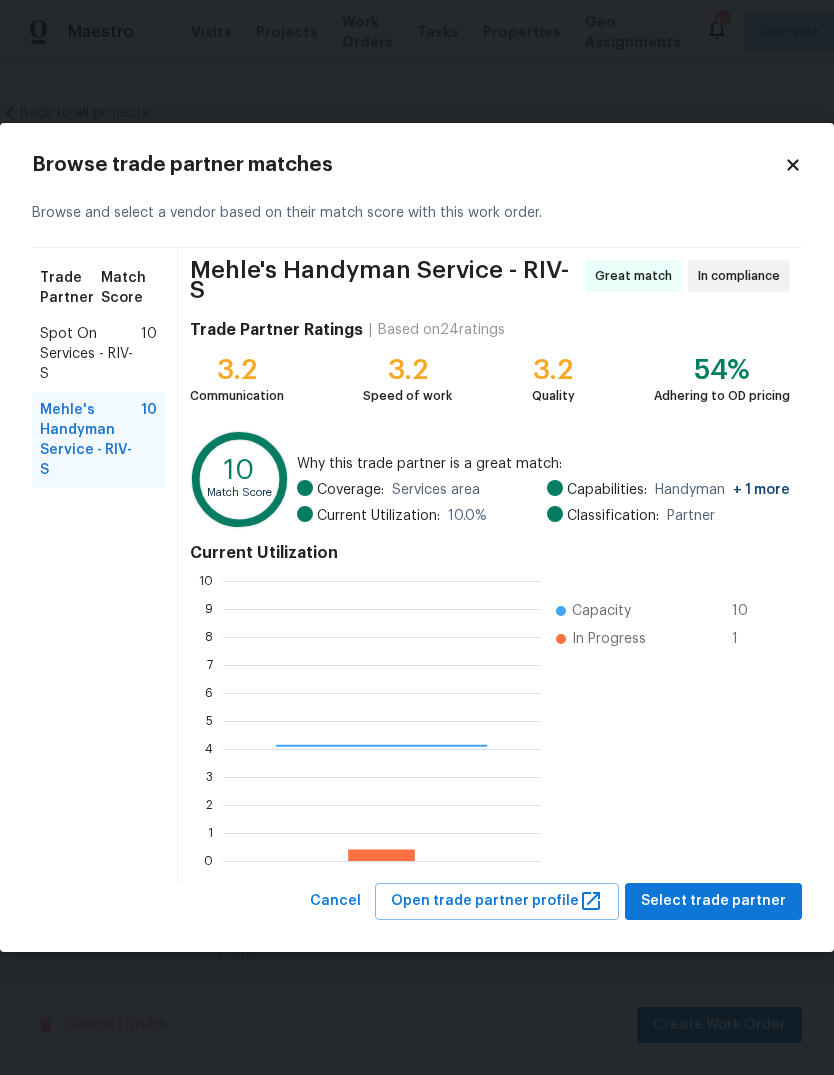 scroll, scrollTop: 2, scrollLeft: 2, axis: both 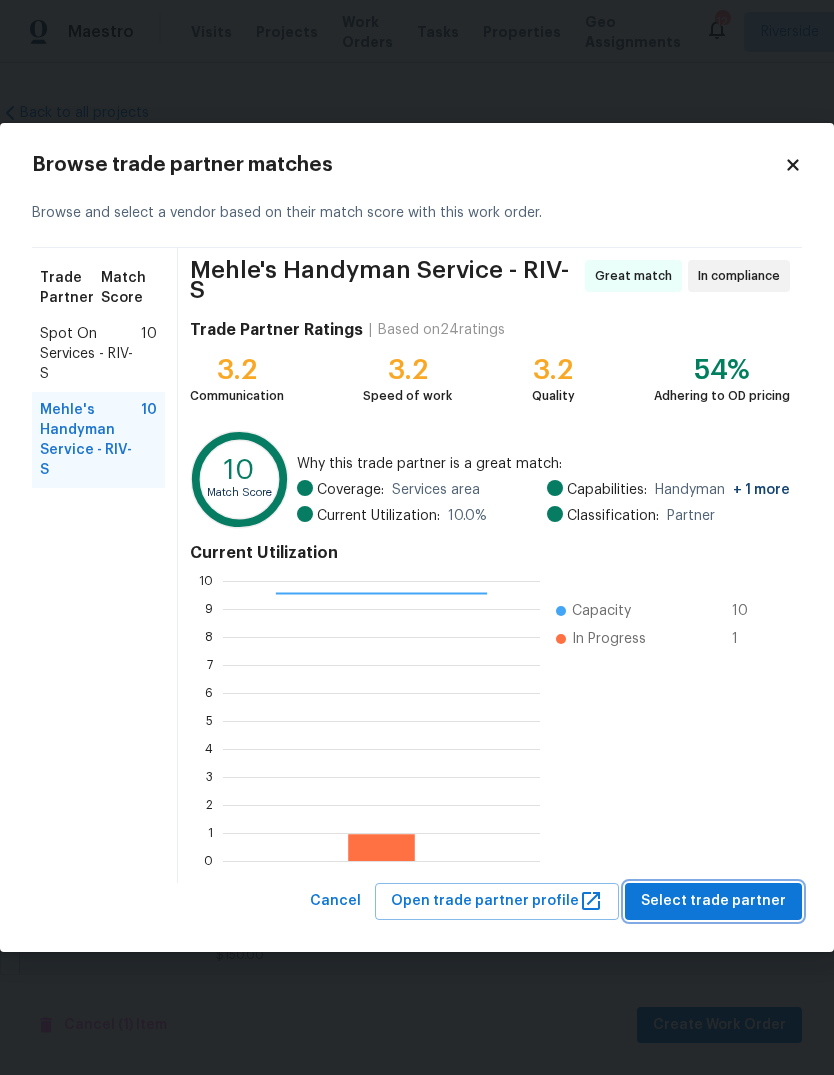 click on "Select trade partner" at bounding box center [713, 901] 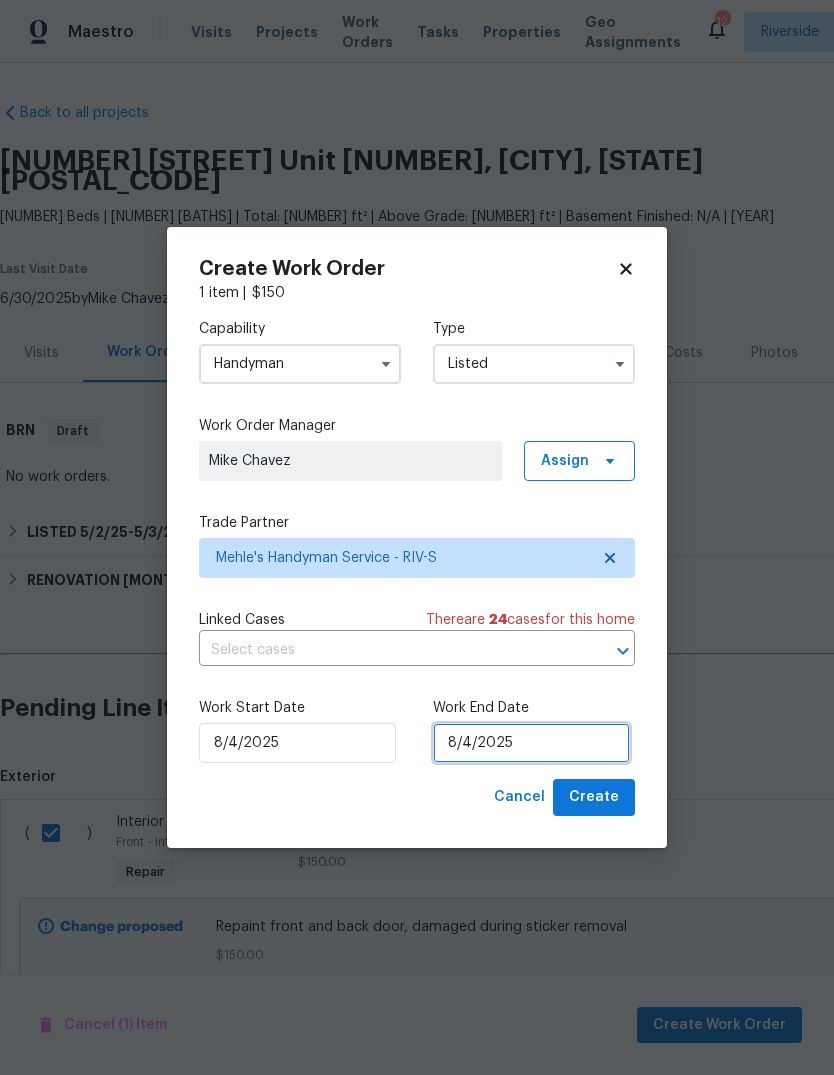 click on "8/4/2025" at bounding box center (531, 743) 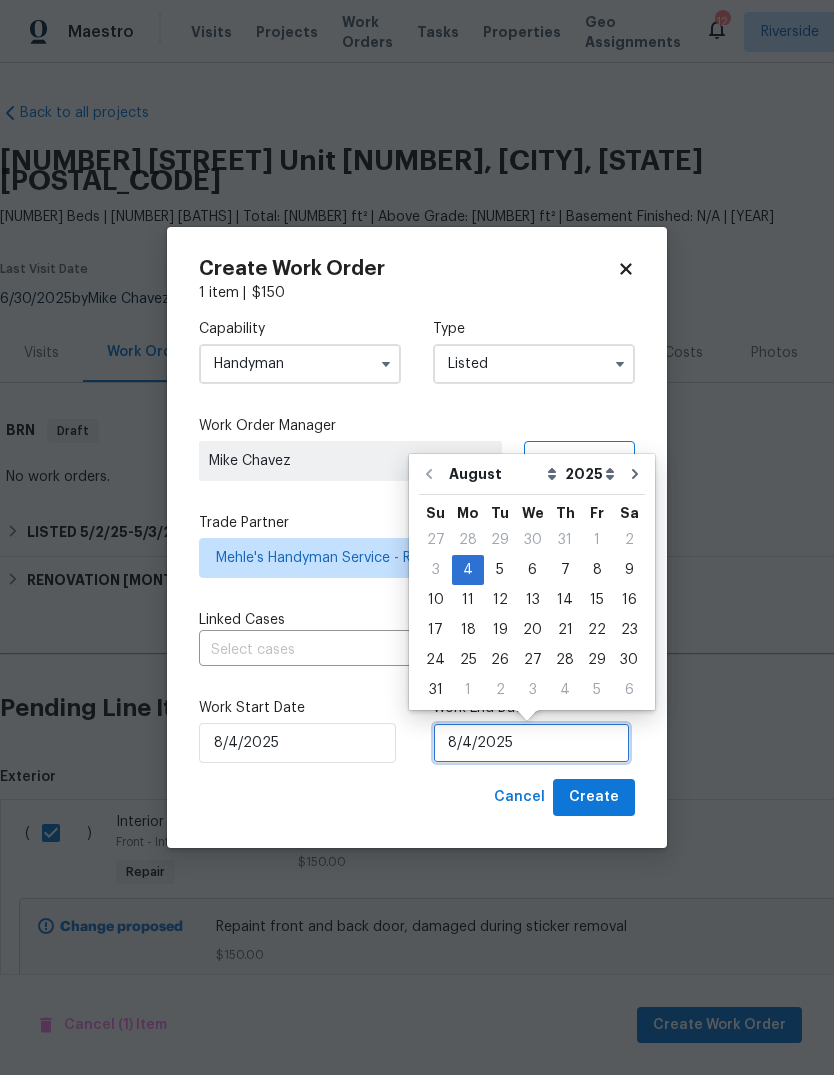 scroll, scrollTop: 15, scrollLeft: 0, axis: vertical 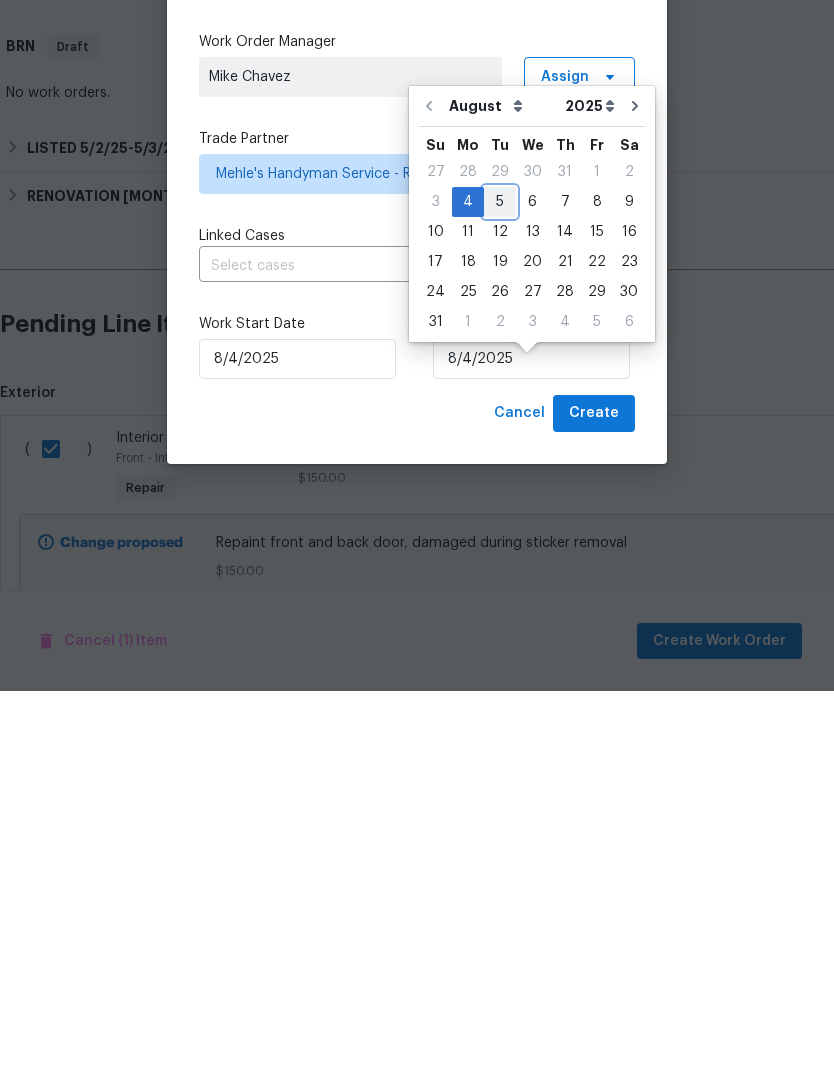 click on "5" at bounding box center [500, 586] 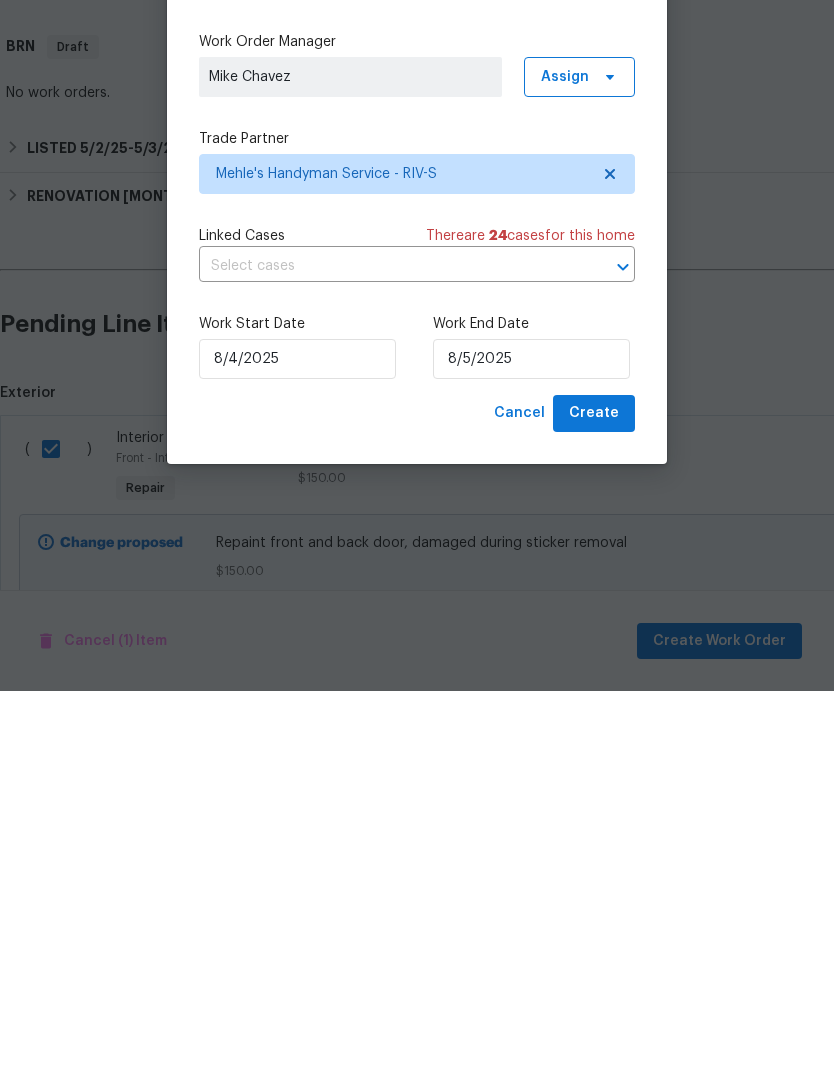 scroll, scrollTop: 44, scrollLeft: 0, axis: vertical 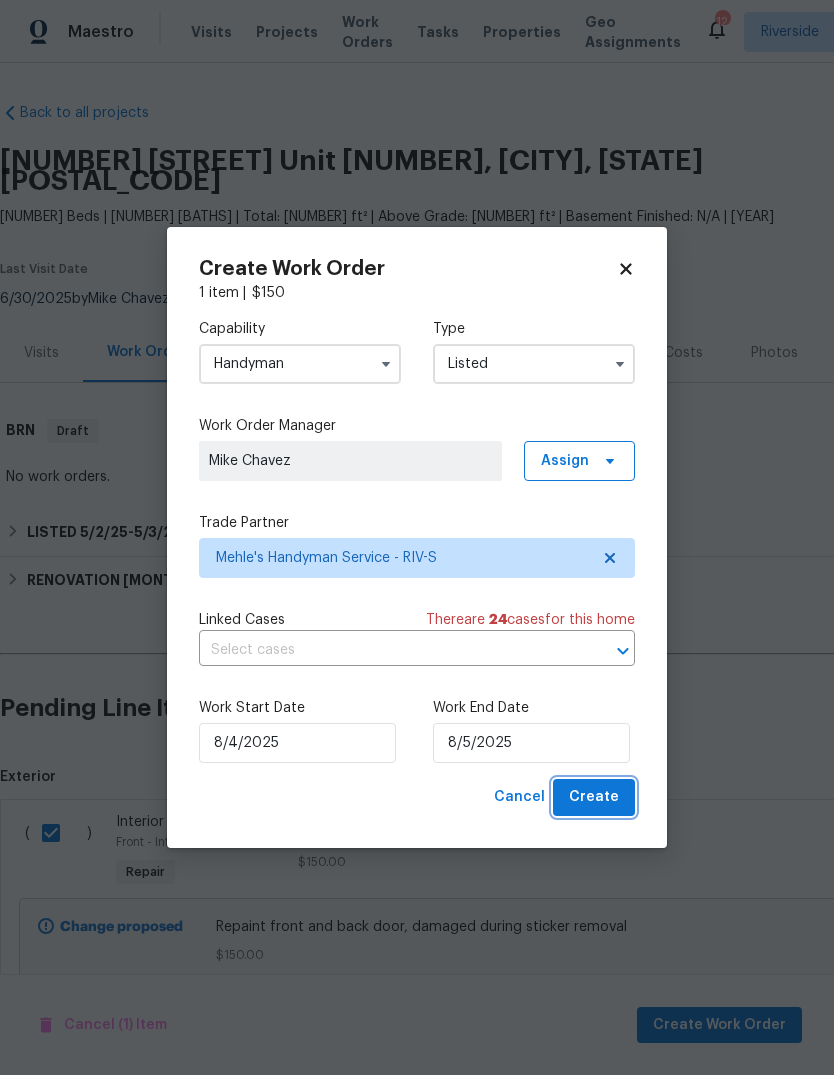 click on "Create" at bounding box center [594, 797] 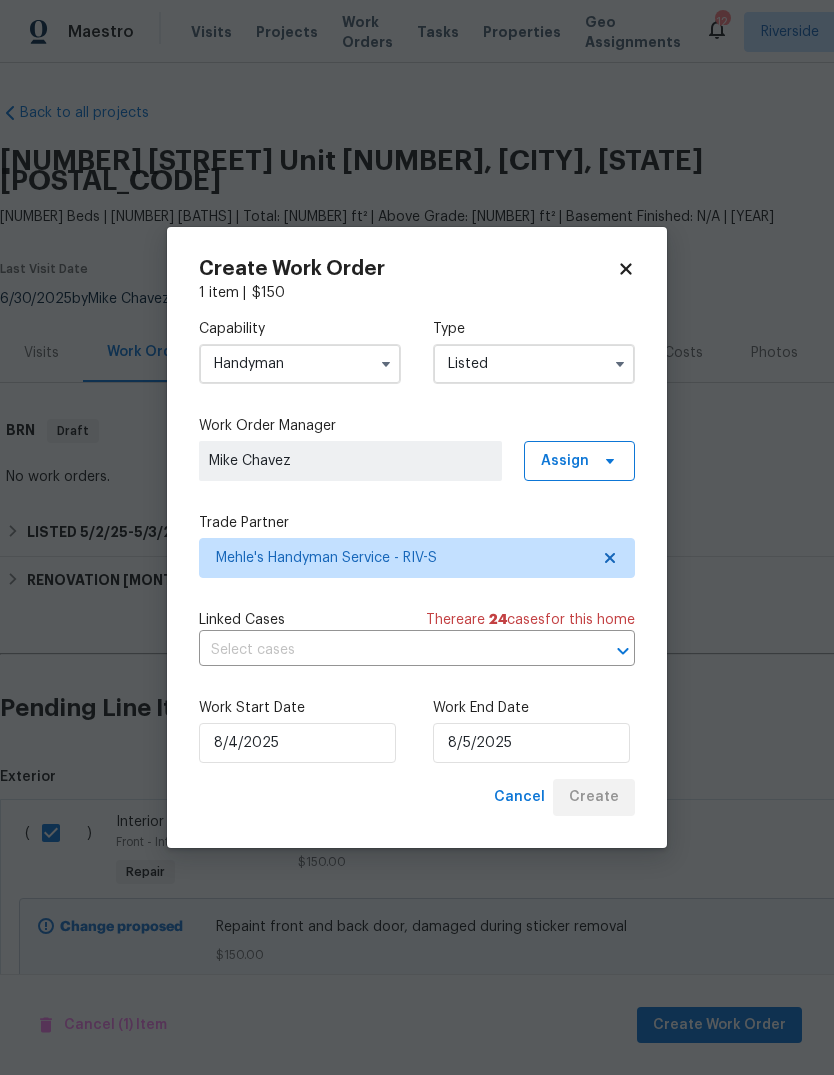 checkbox on "false" 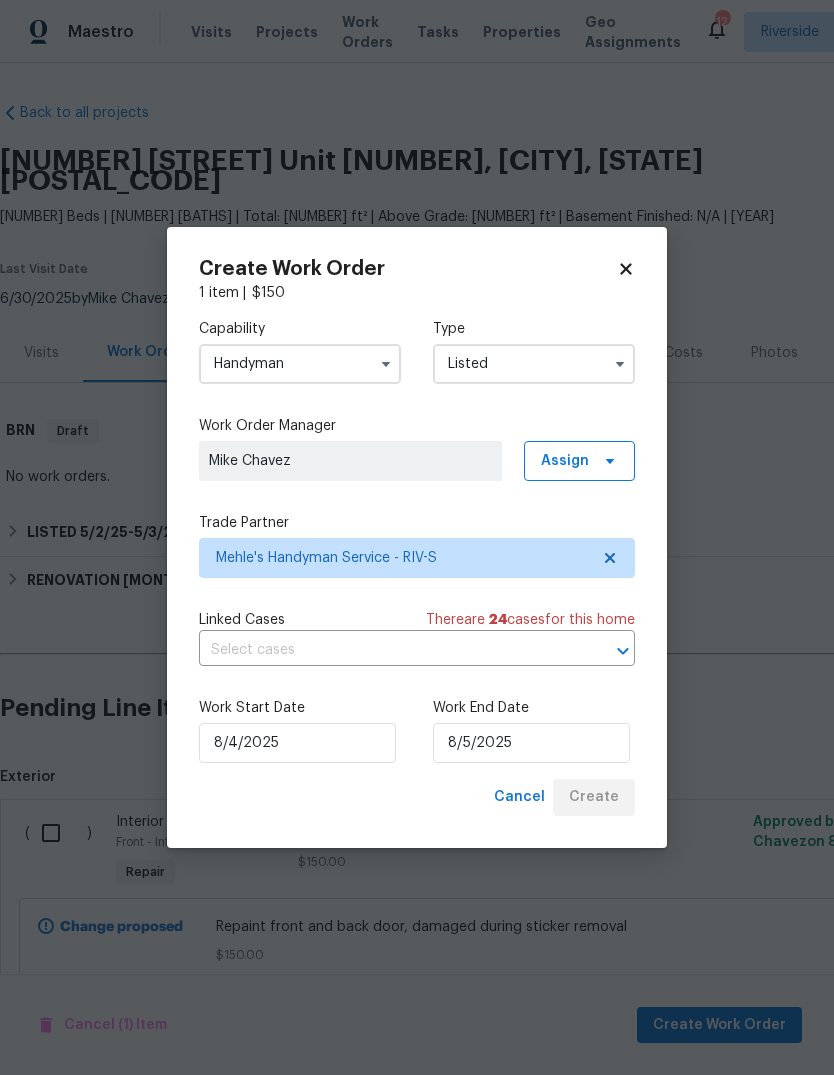 scroll, scrollTop: 0, scrollLeft: 0, axis: both 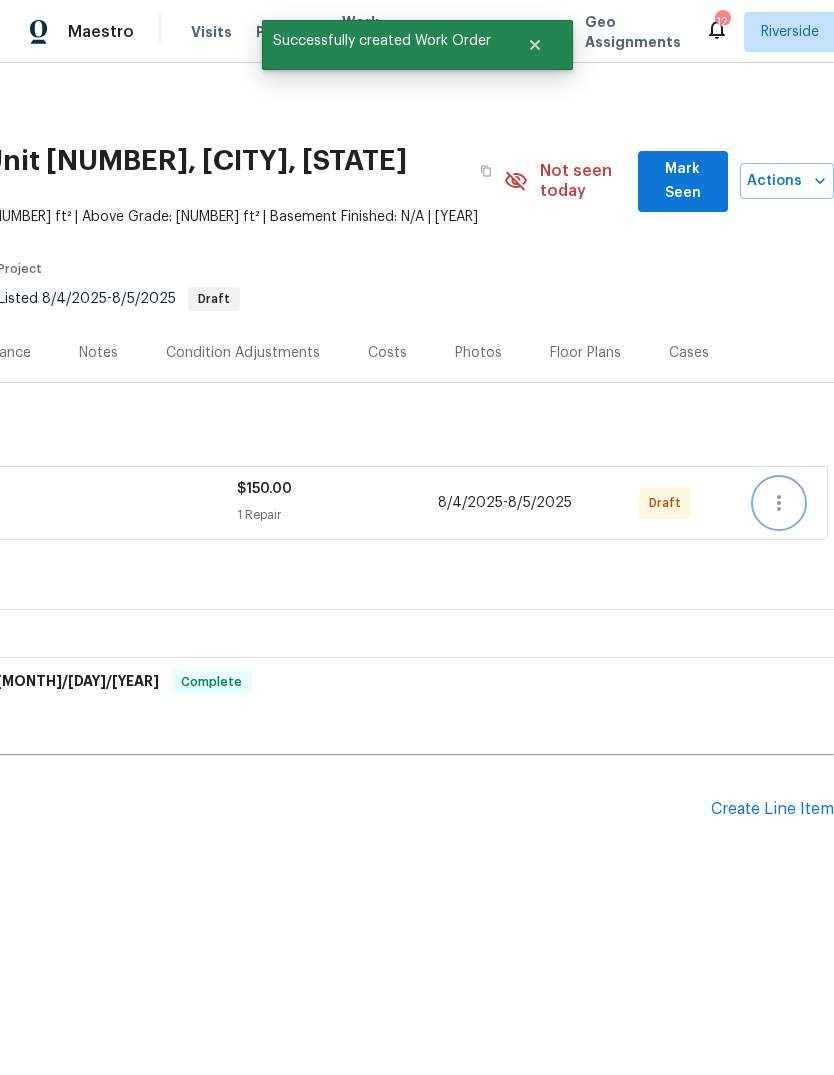 click 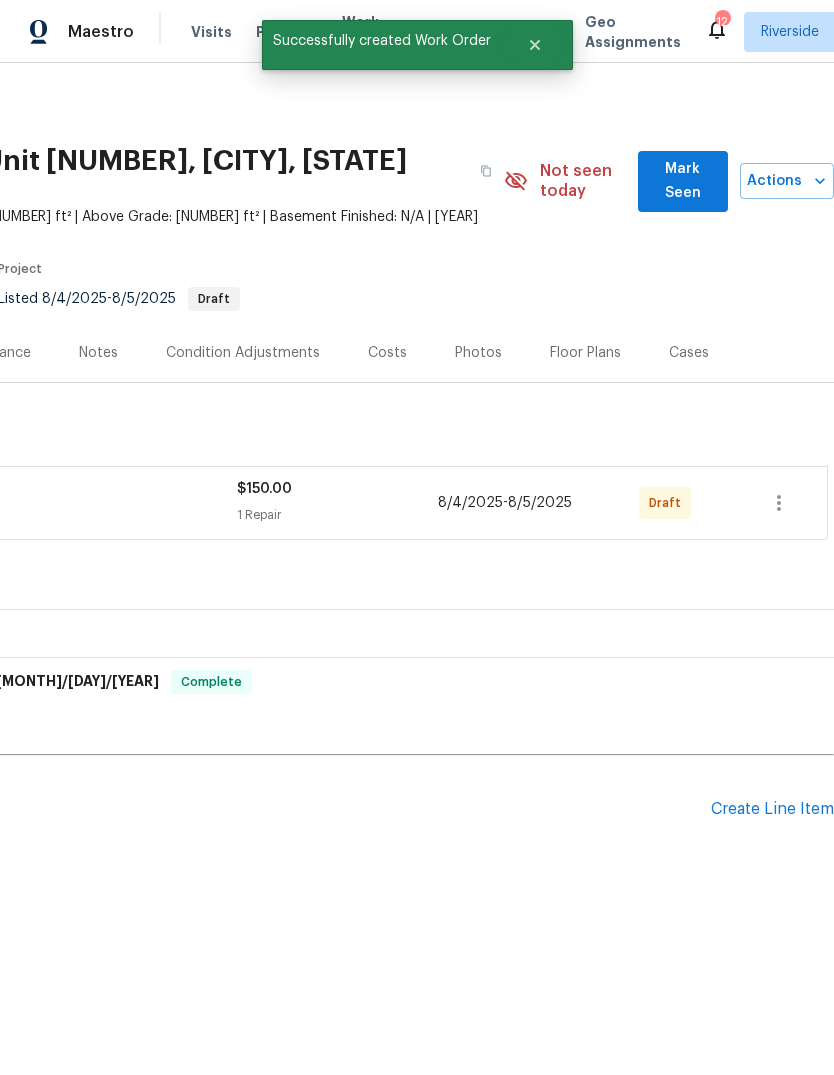 scroll, scrollTop: 0, scrollLeft: 296, axis: horizontal 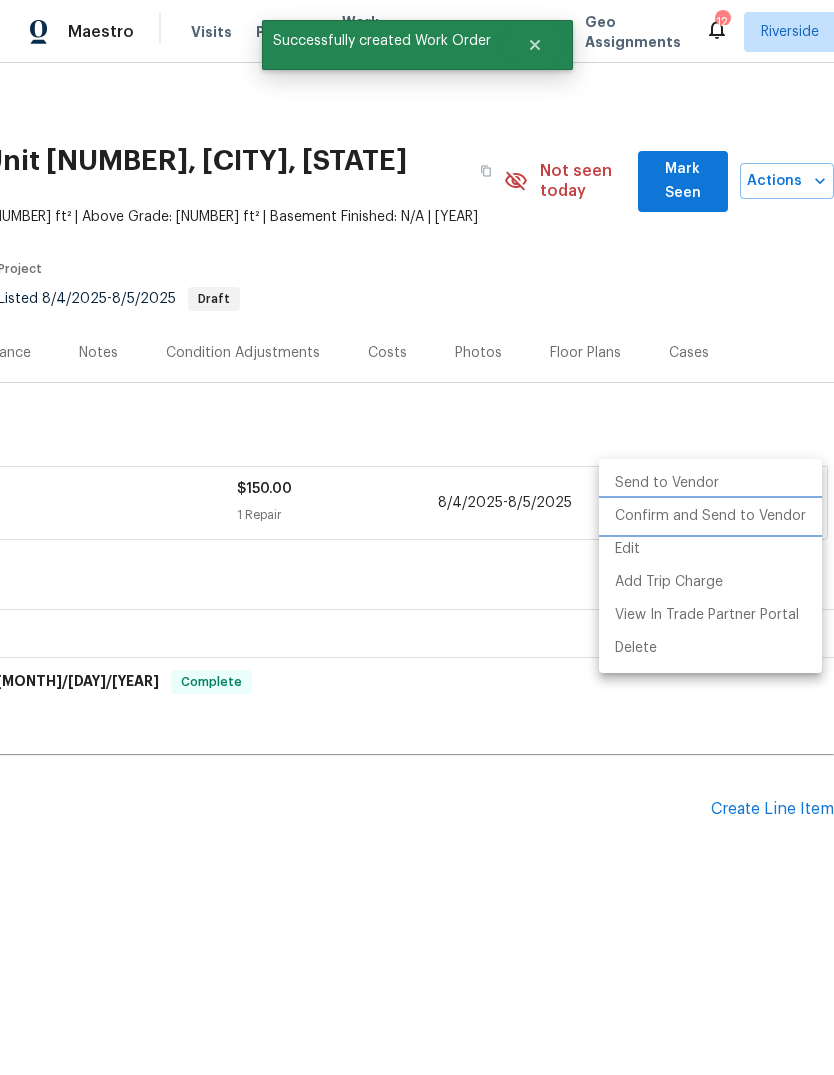 click on "Confirm and Send to Vendor" at bounding box center [710, 516] 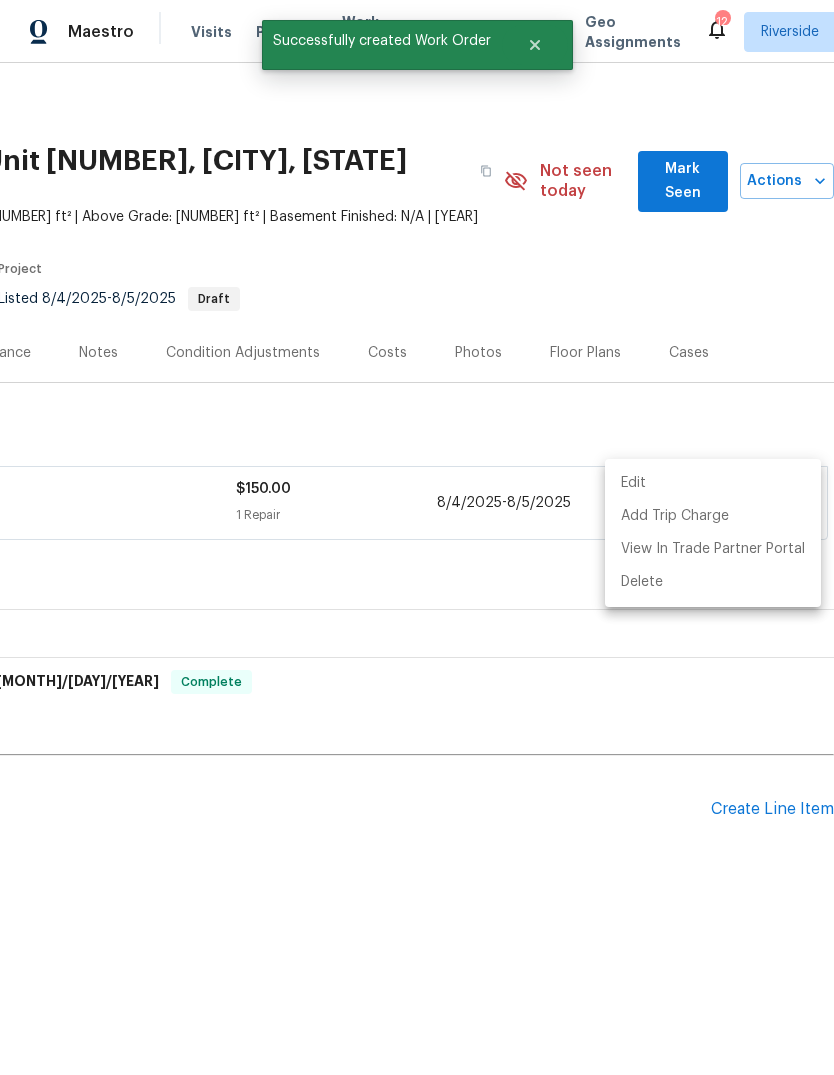 click at bounding box center [417, 537] 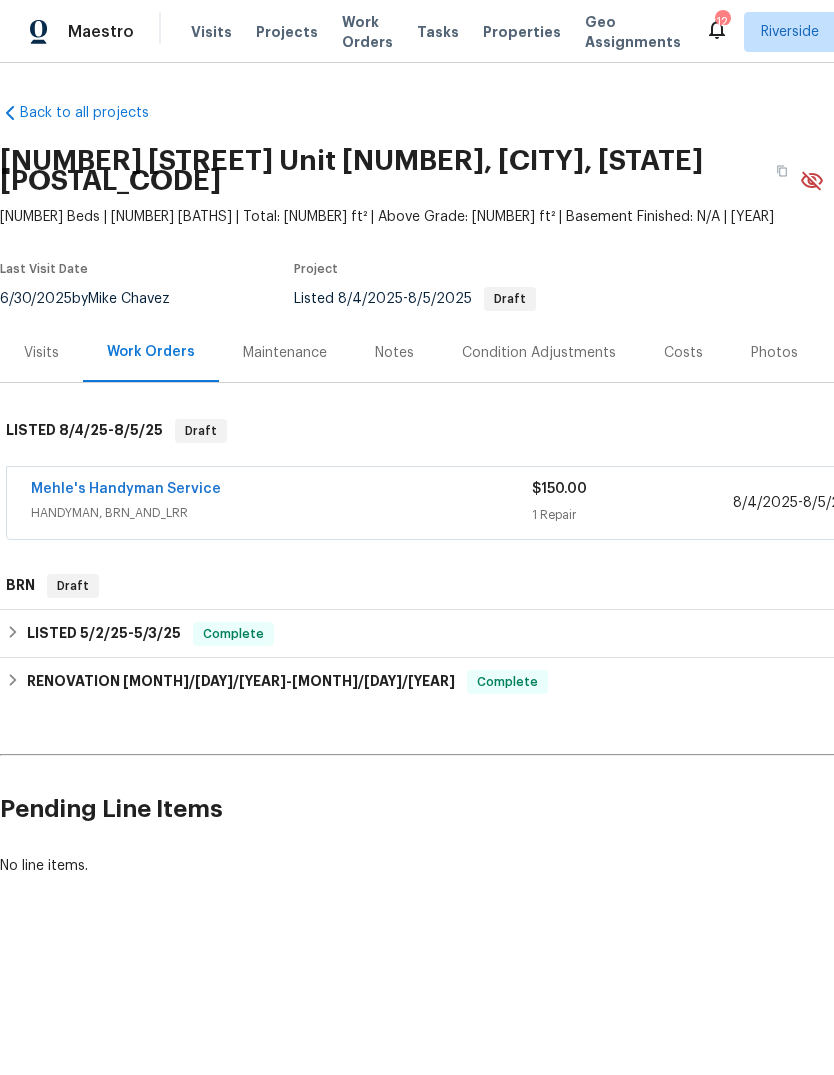 scroll, scrollTop: 0, scrollLeft: 0, axis: both 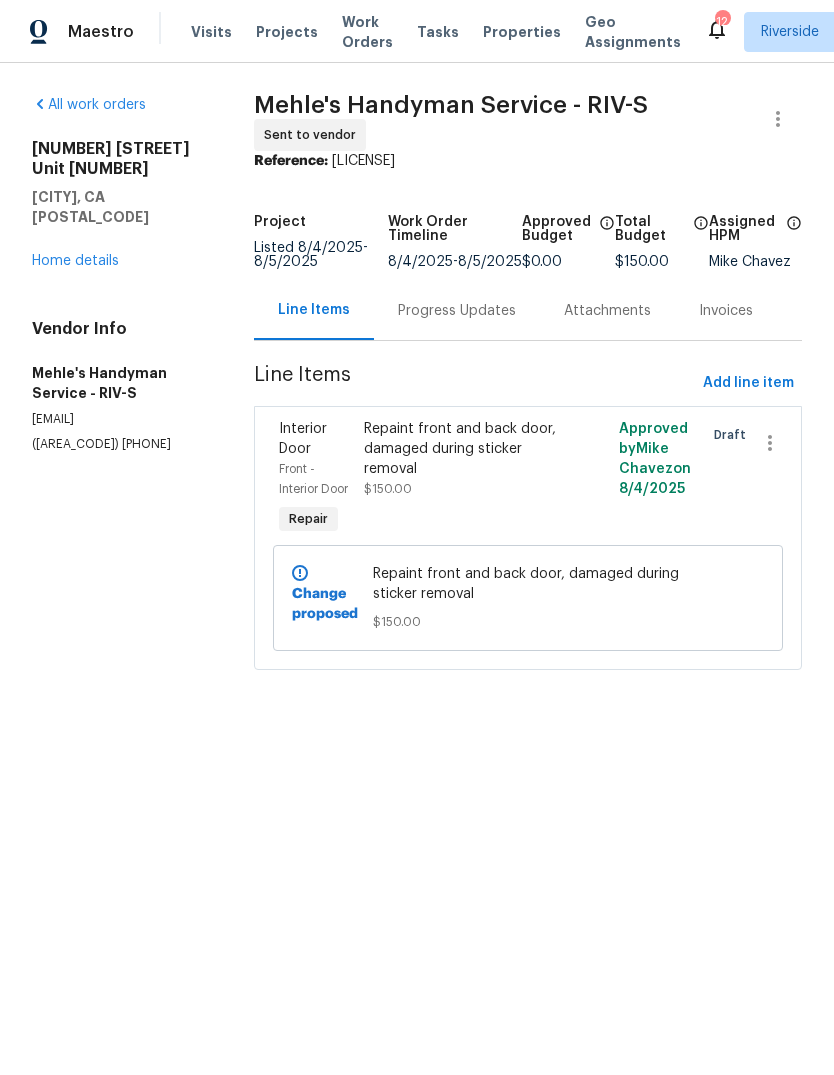 click on "Work Orders" at bounding box center [367, 32] 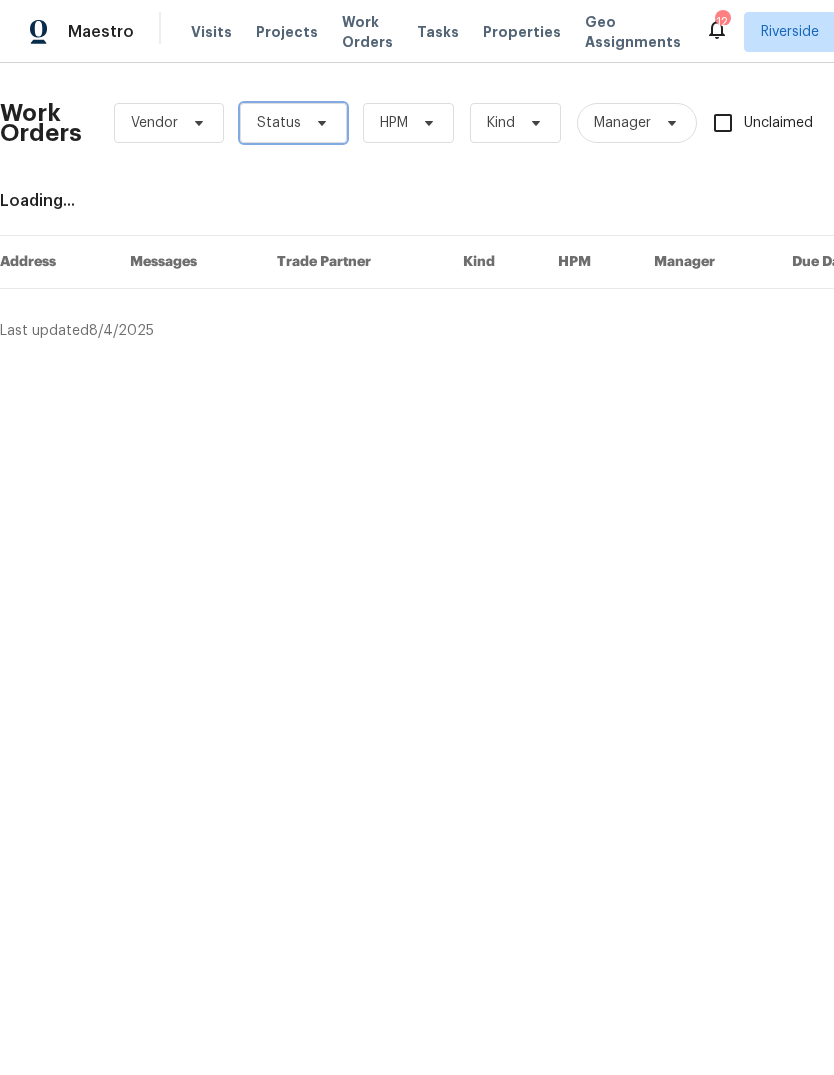 click on "Status" at bounding box center (293, 123) 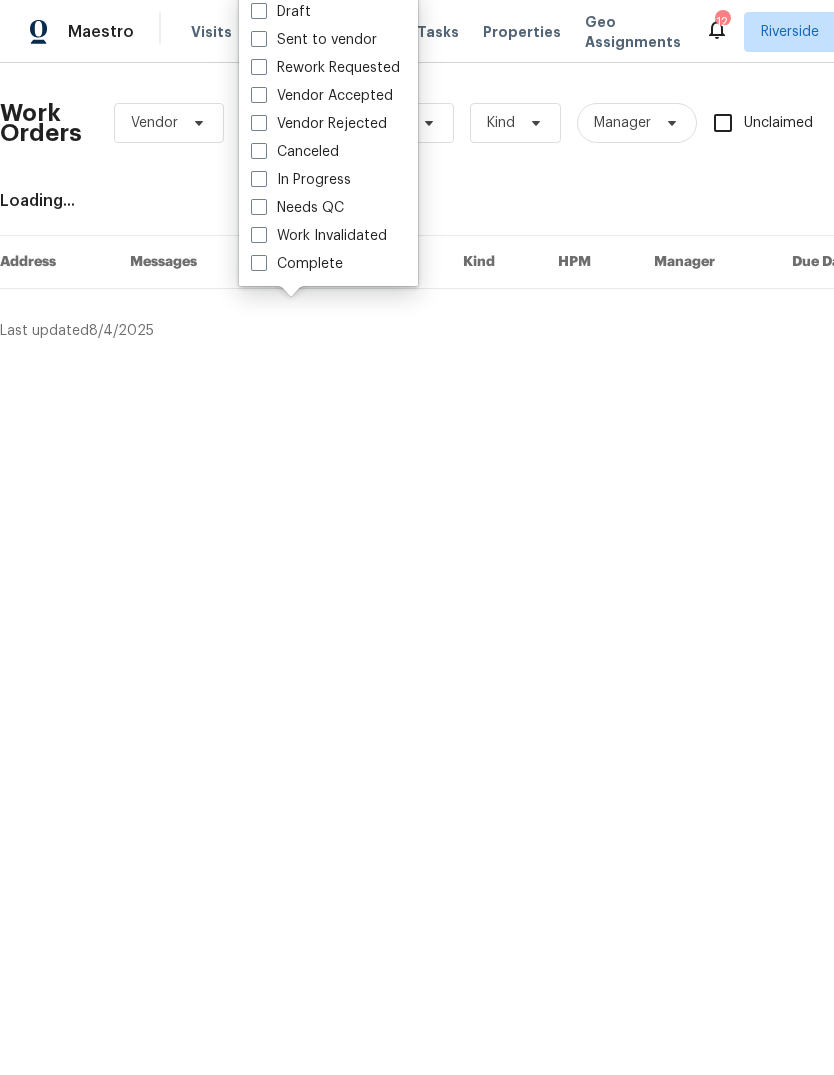 click on "Needs QC" at bounding box center (297, 208) 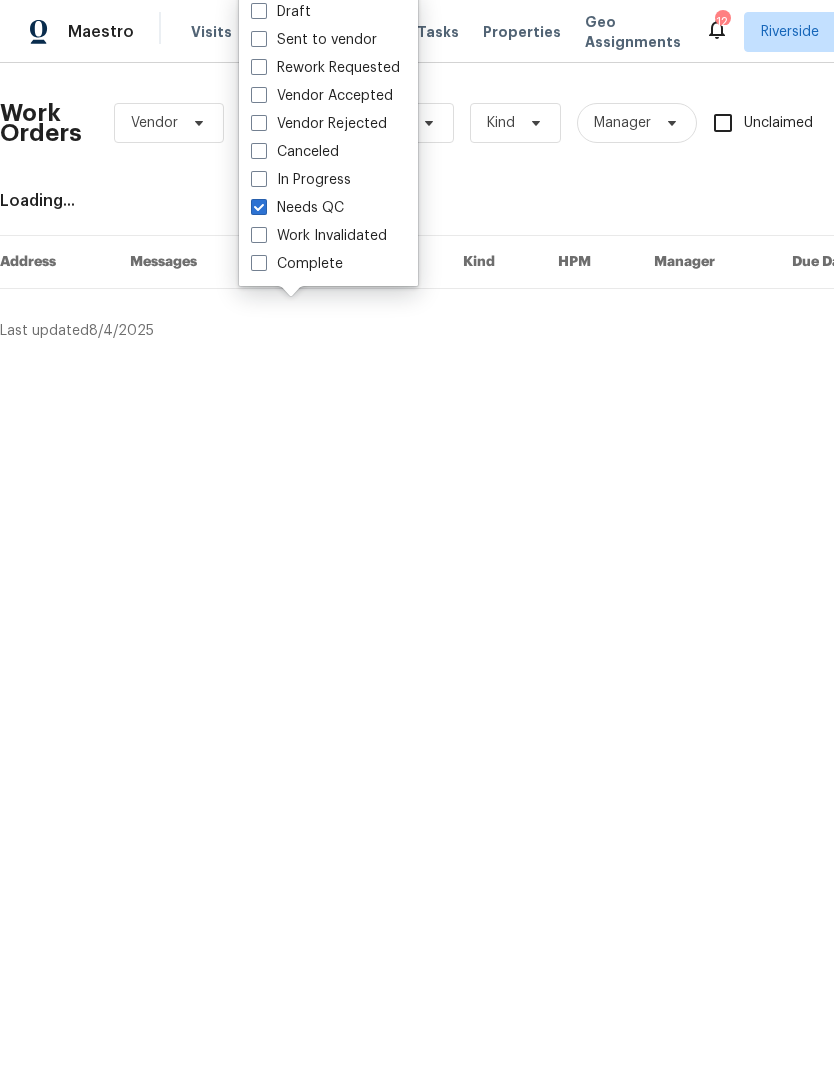 checkbox on "true" 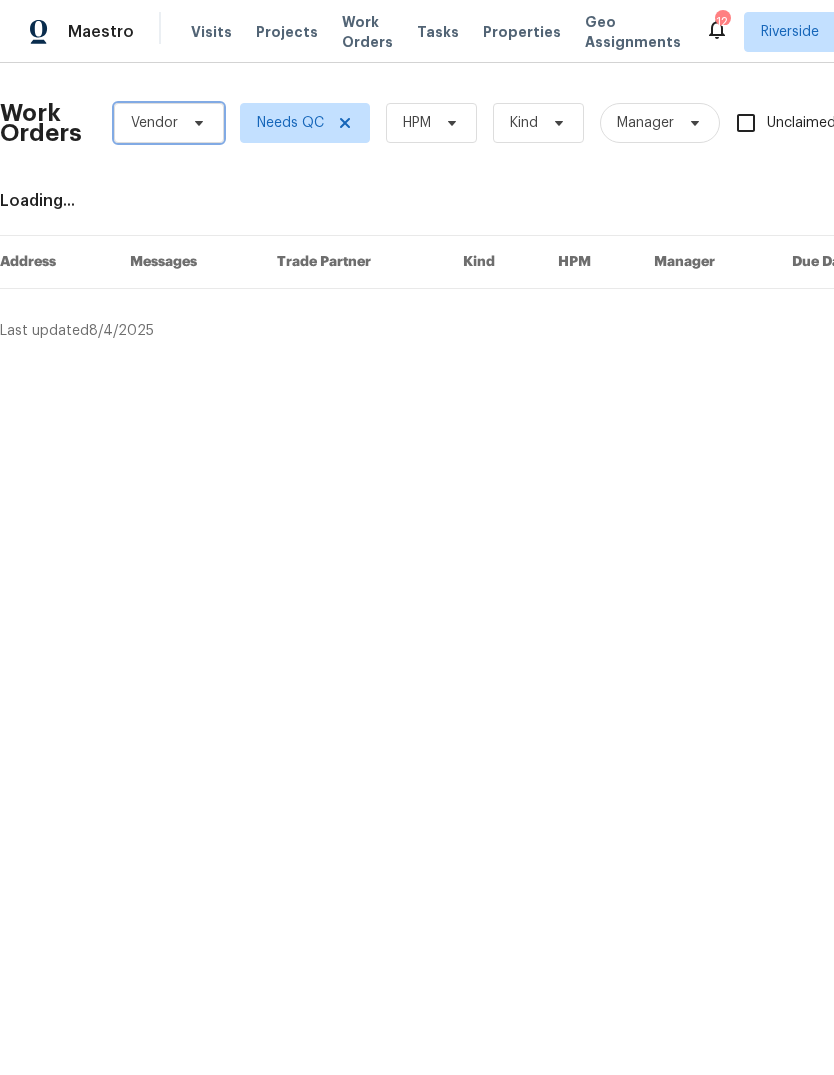 click 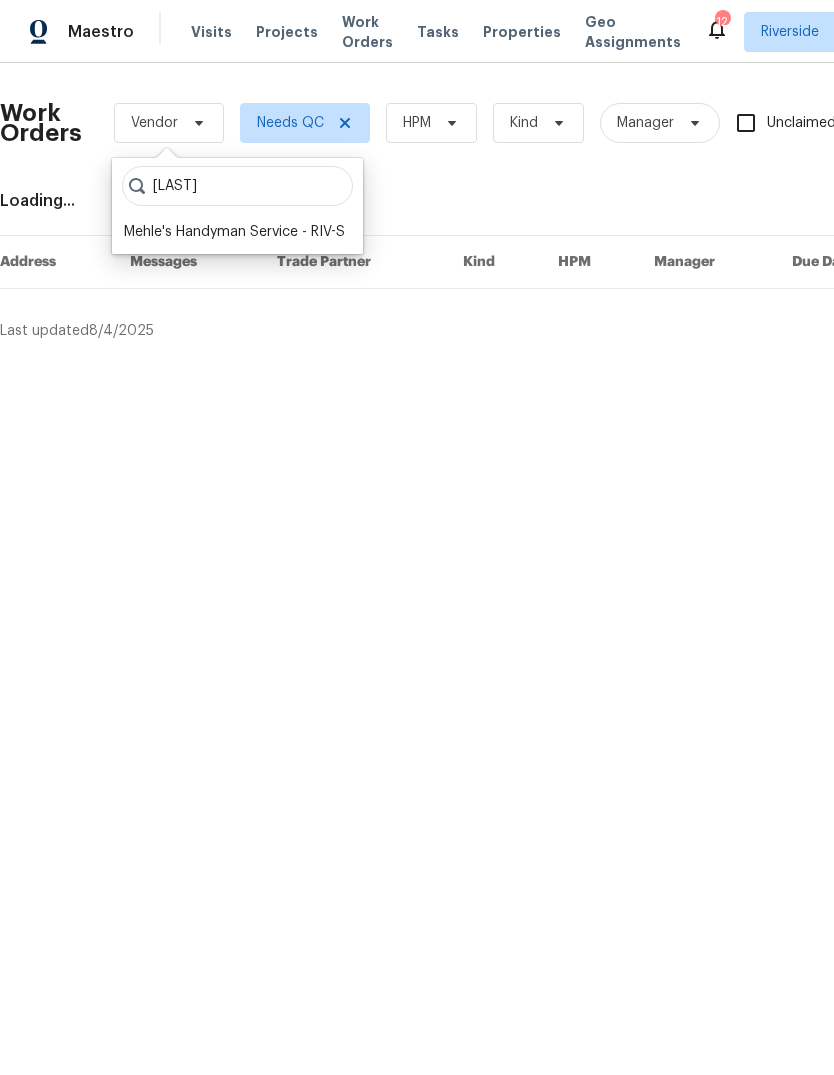 click on "[LAST]" at bounding box center [237, 186] 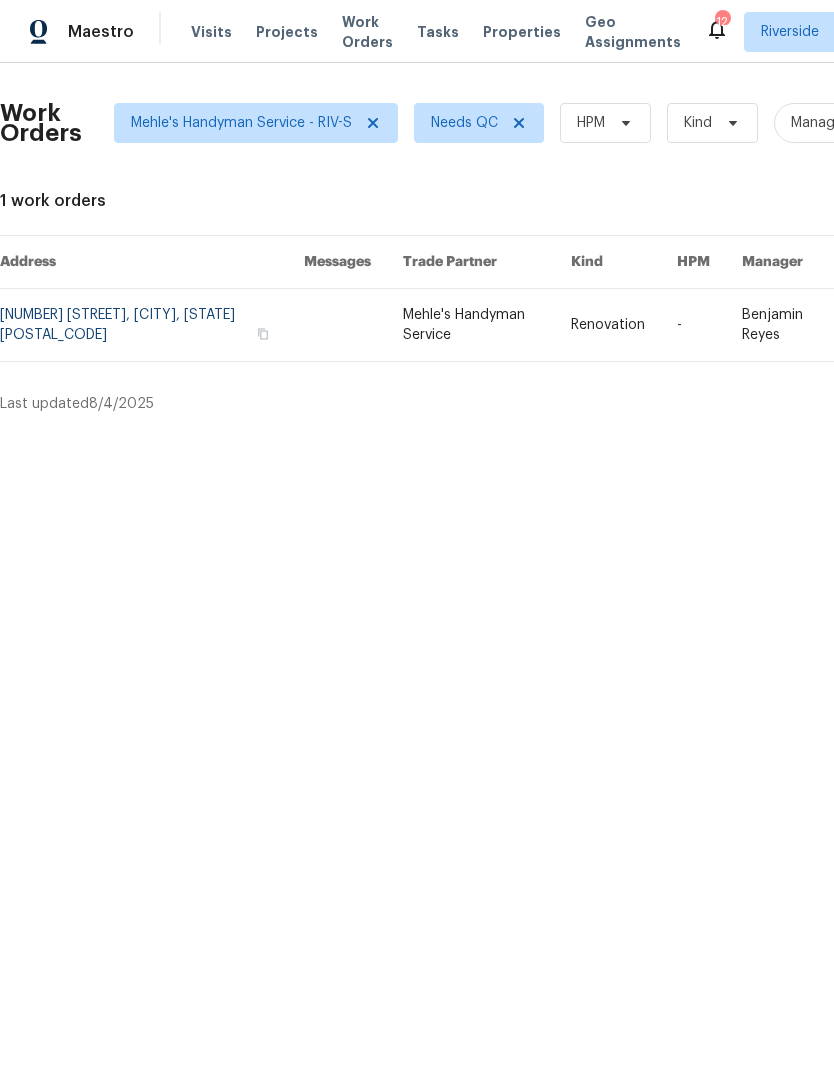 scroll, scrollTop: 0, scrollLeft: 0, axis: both 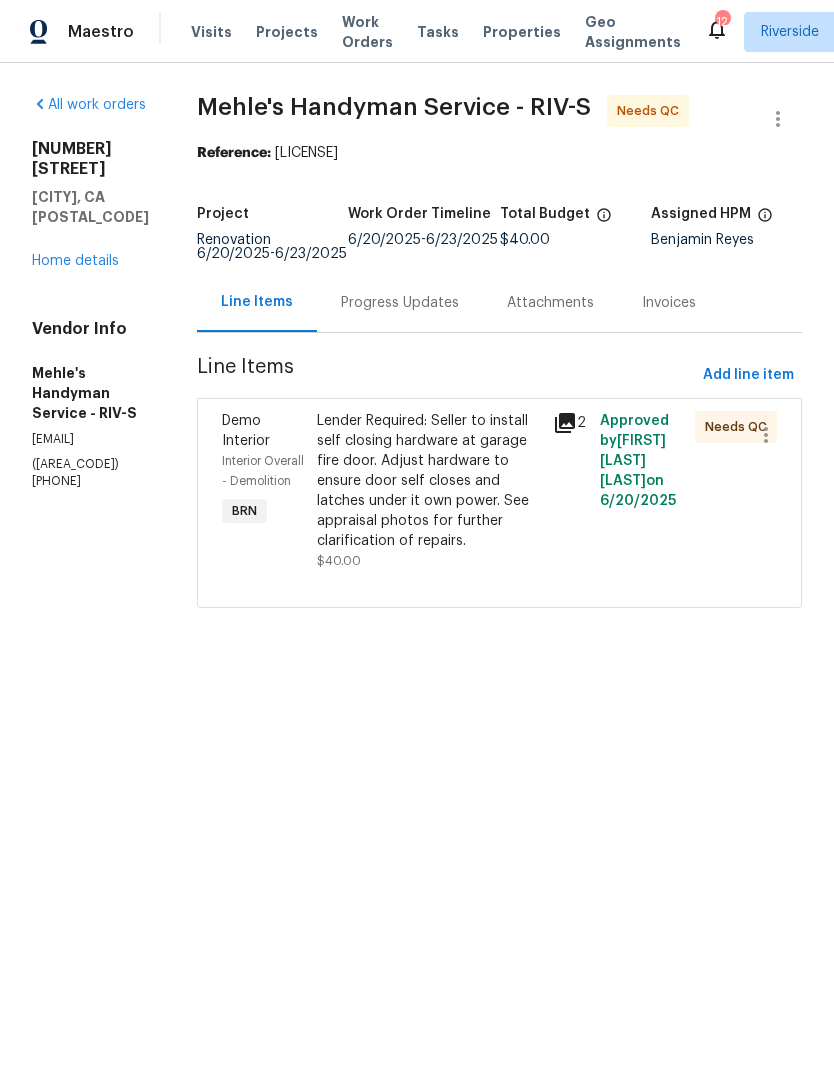 click on "Progress Updates" at bounding box center [400, 303] 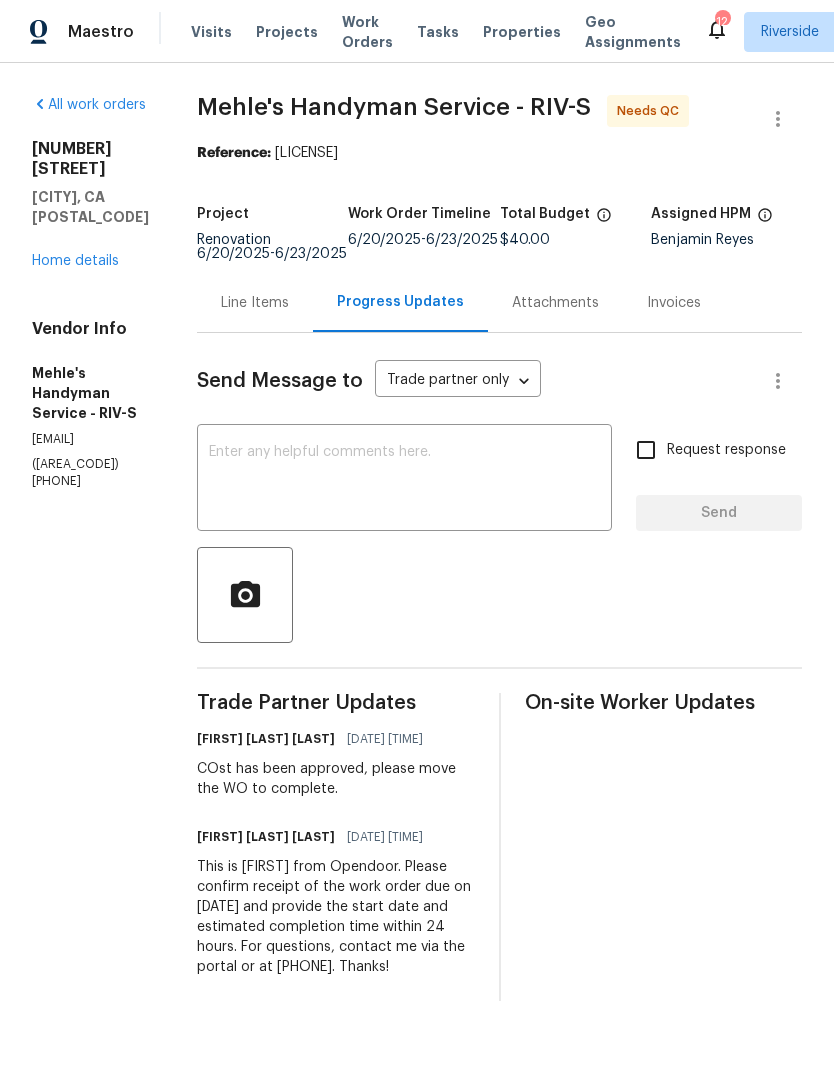 scroll, scrollTop: 60, scrollLeft: 0, axis: vertical 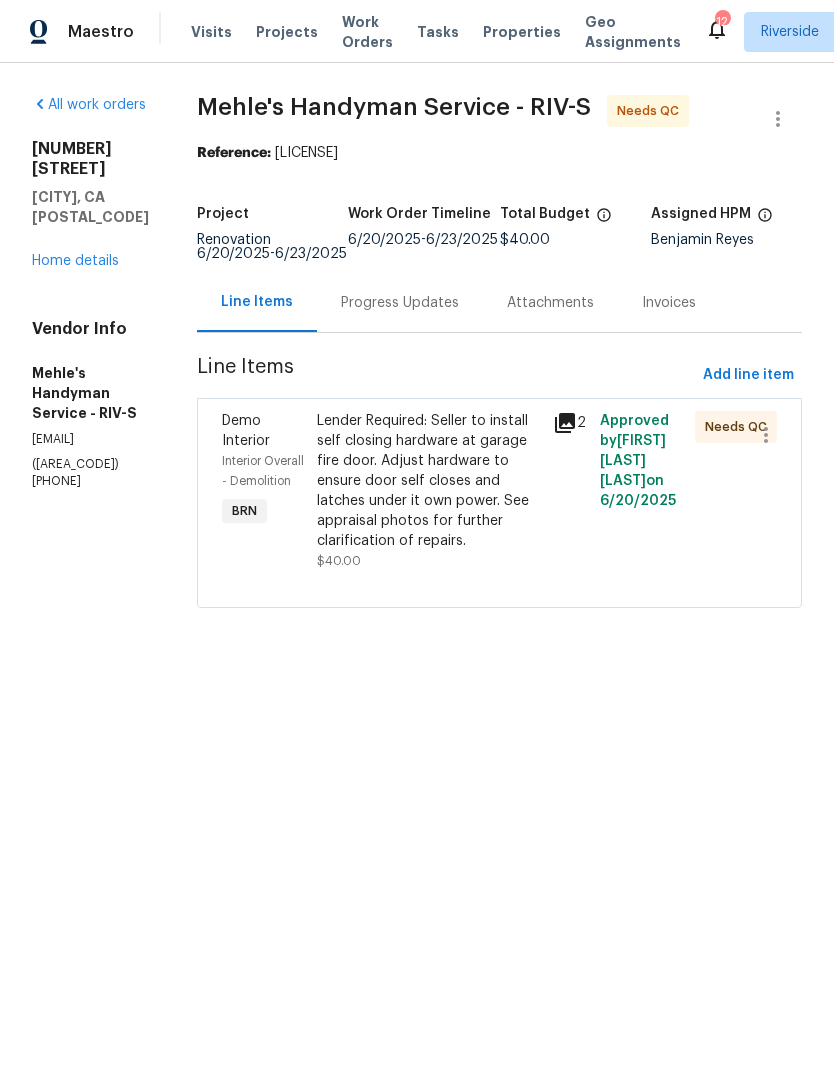 click on "Lender Required: Seller to install self closing hardware at garage fire door. Adjust hardware to ensure door self closes and latches under it own power. See appraisal photos for further clarification of repairs." at bounding box center (429, 481) 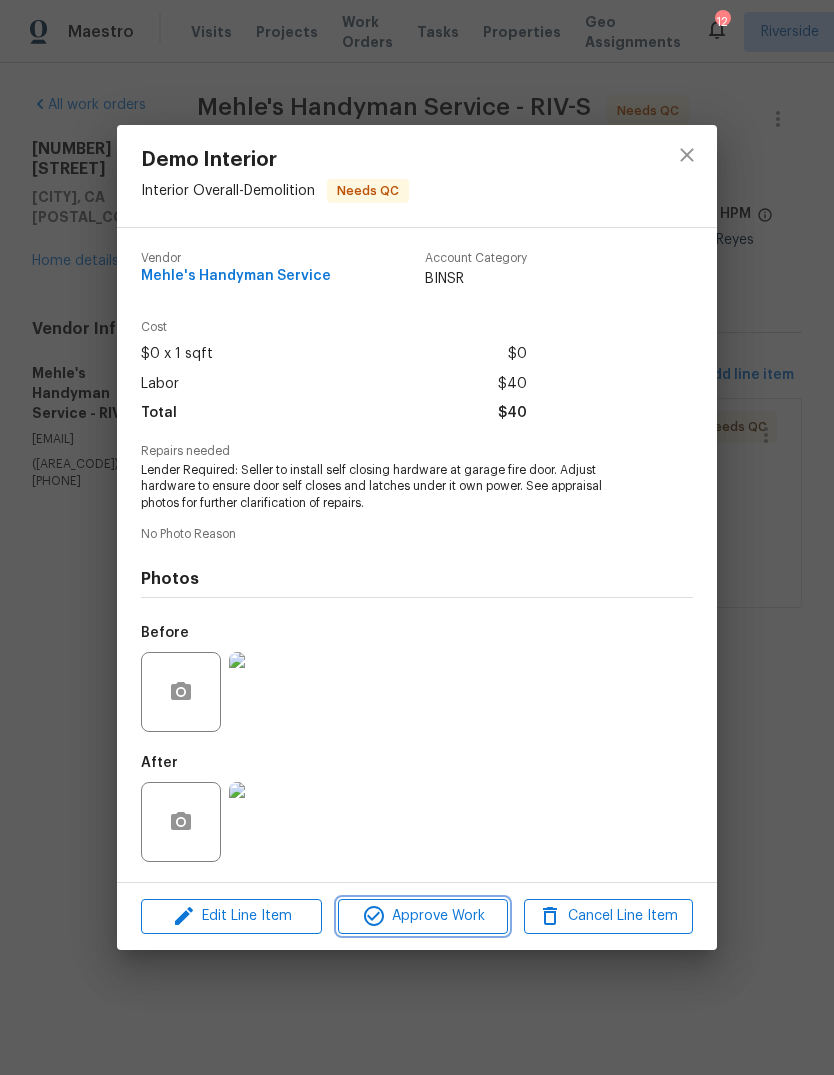 click on "Approve Work" at bounding box center [422, 916] 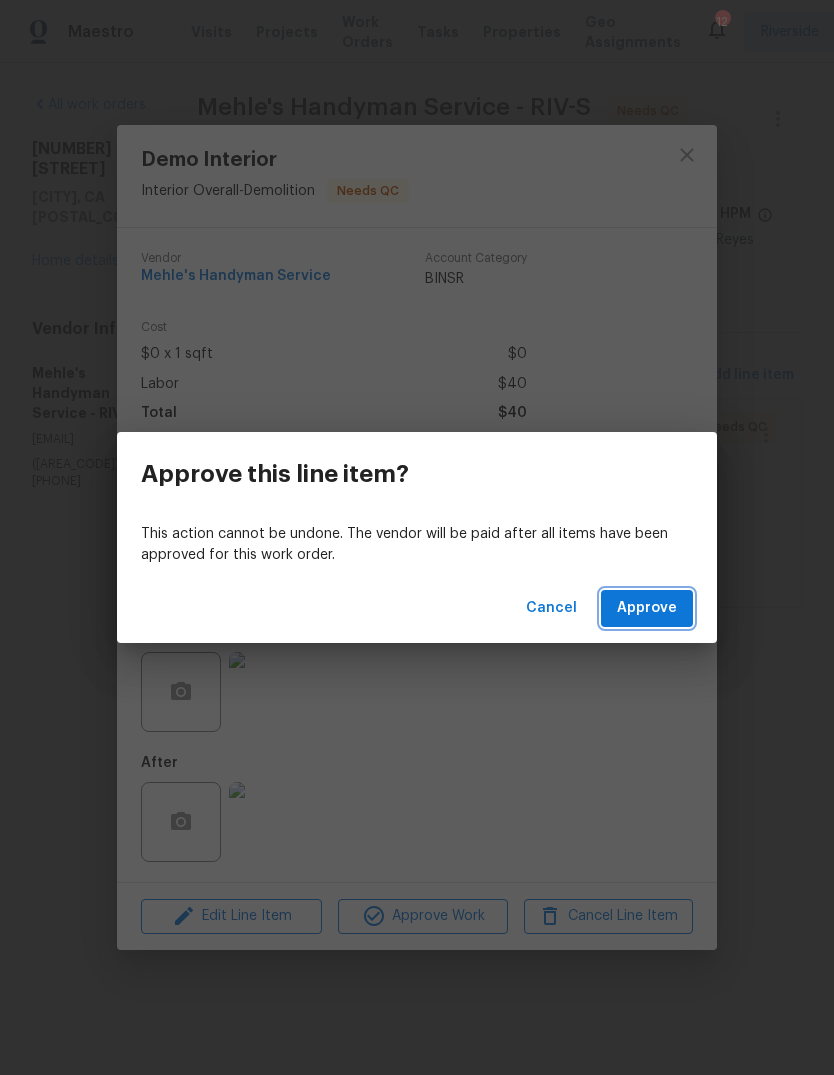 click on "Approve" at bounding box center (647, 608) 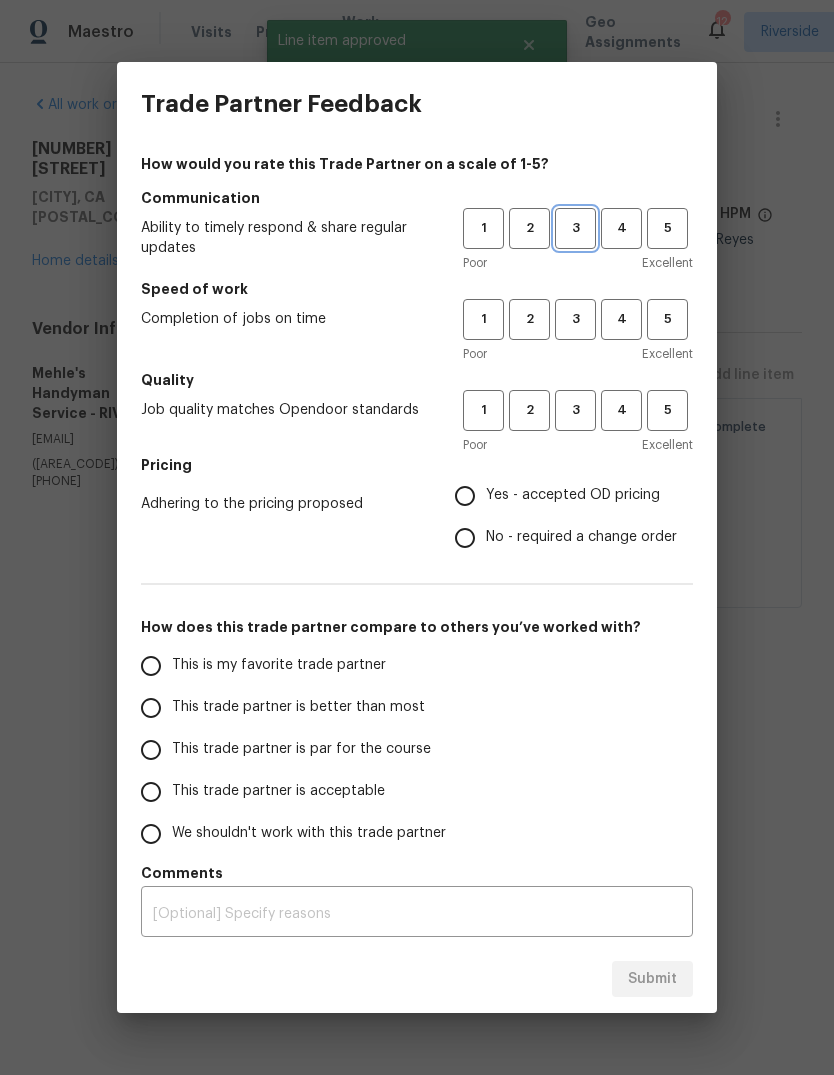 click on "3" at bounding box center [575, 228] 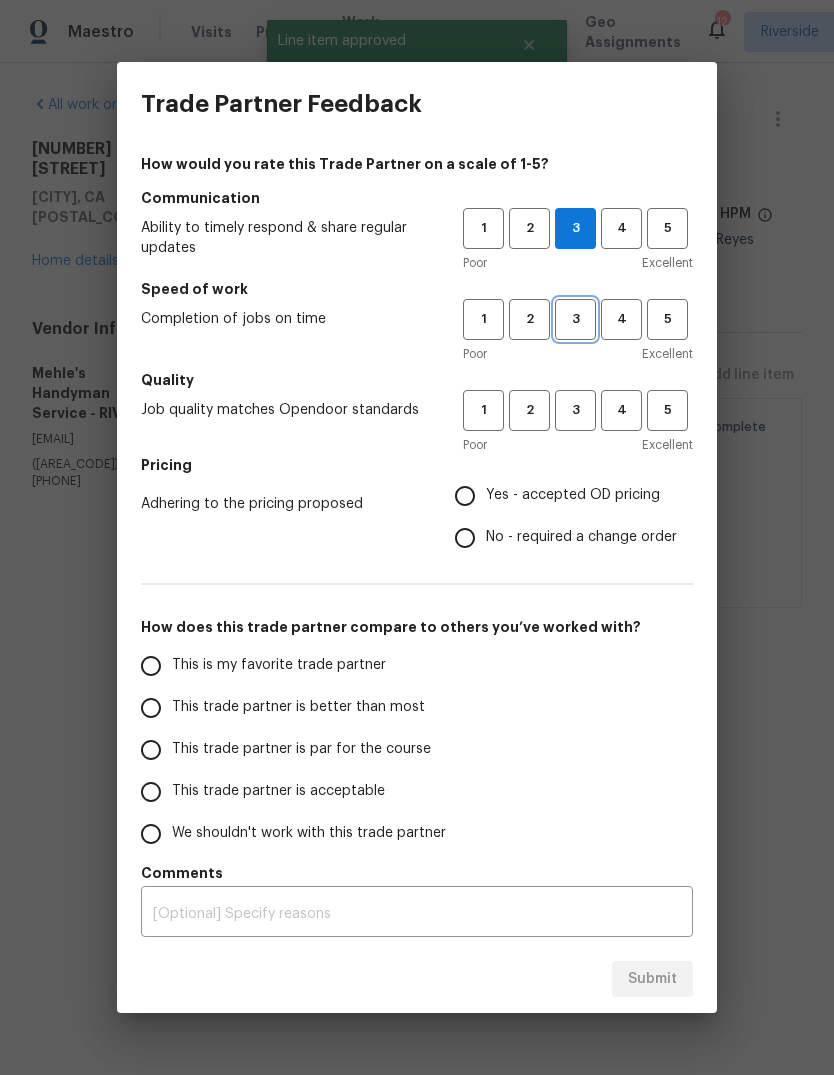 click on "3" at bounding box center [575, 319] 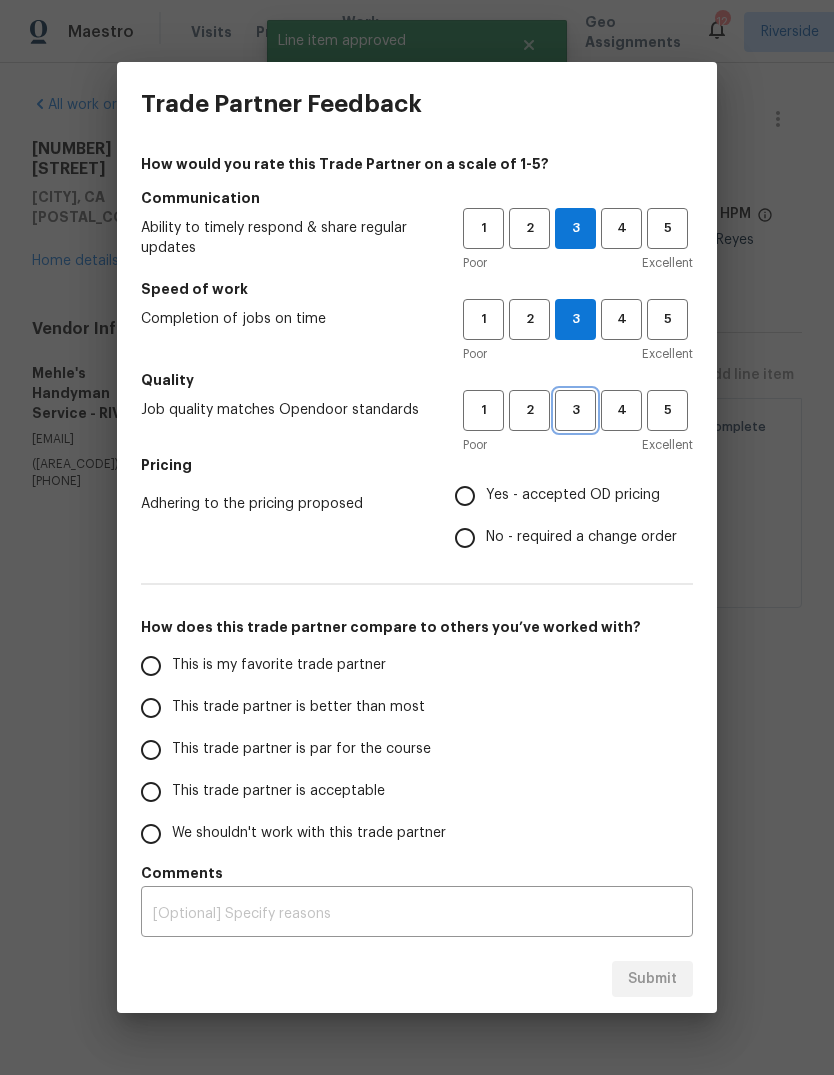 click on "3" at bounding box center [575, 410] 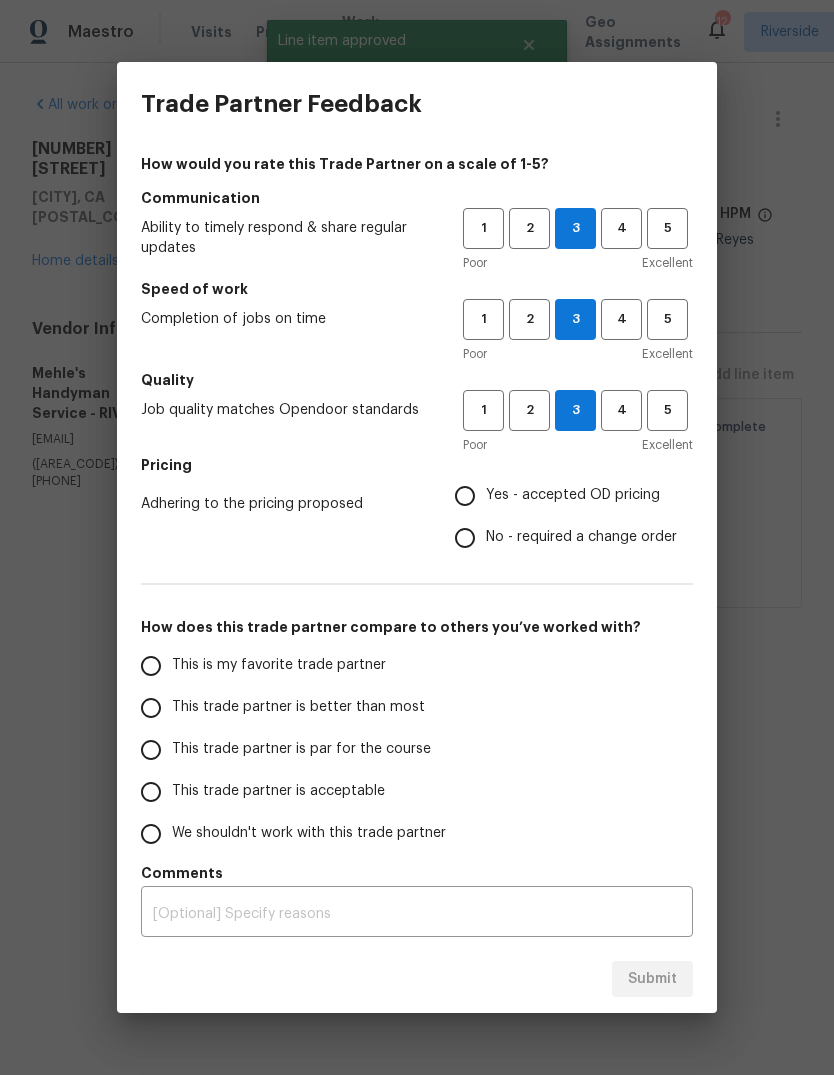click on "Yes - accepted OD pricing" at bounding box center [465, 496] 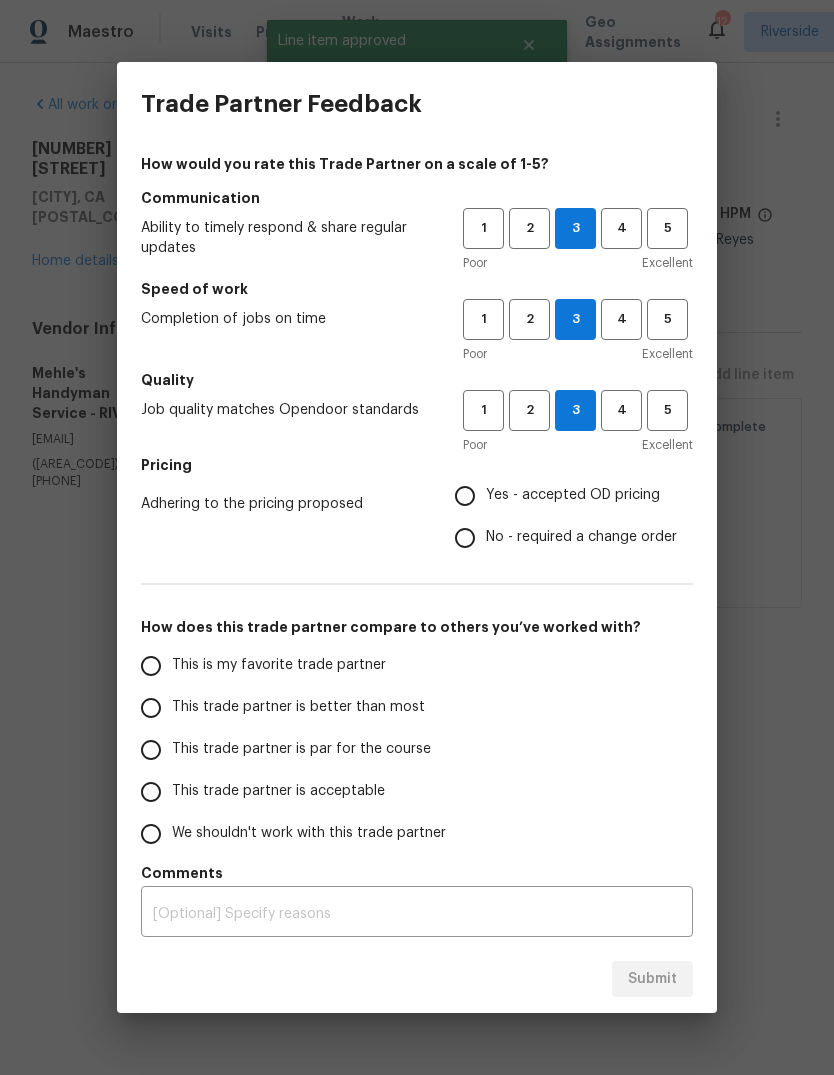 radio on "true" 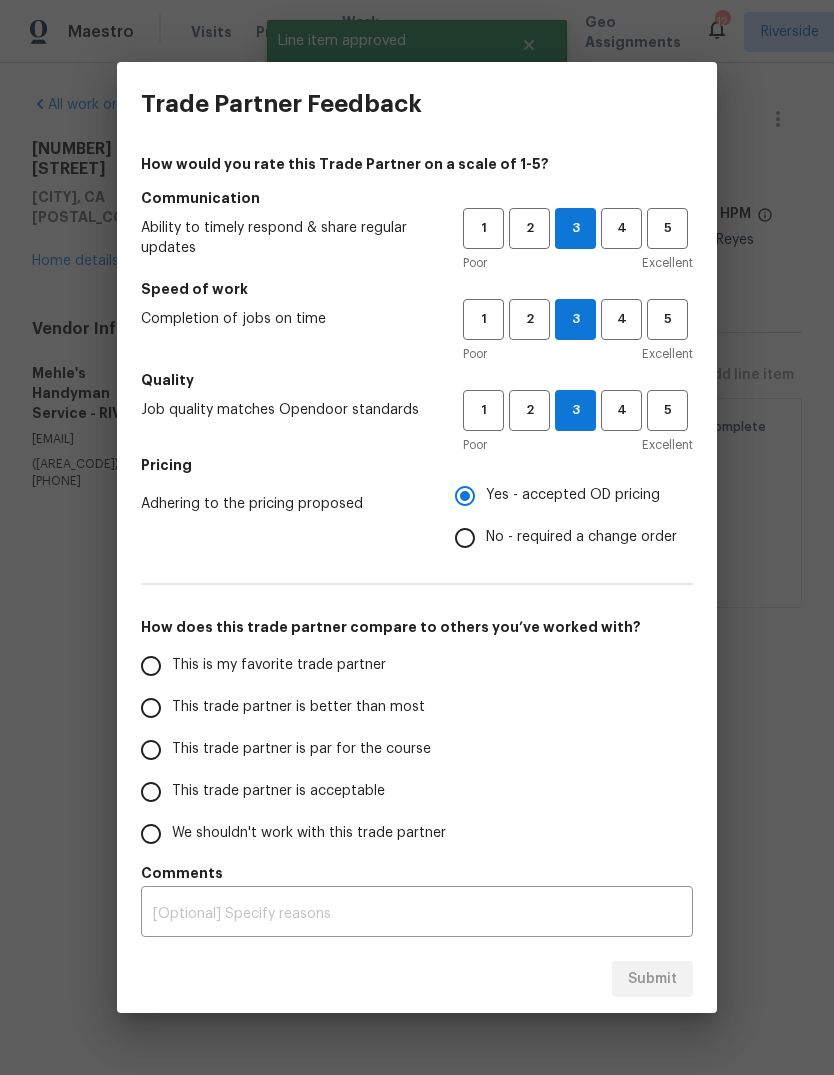 click on "This trade partner is better than most" at bounding box center [151, 708] 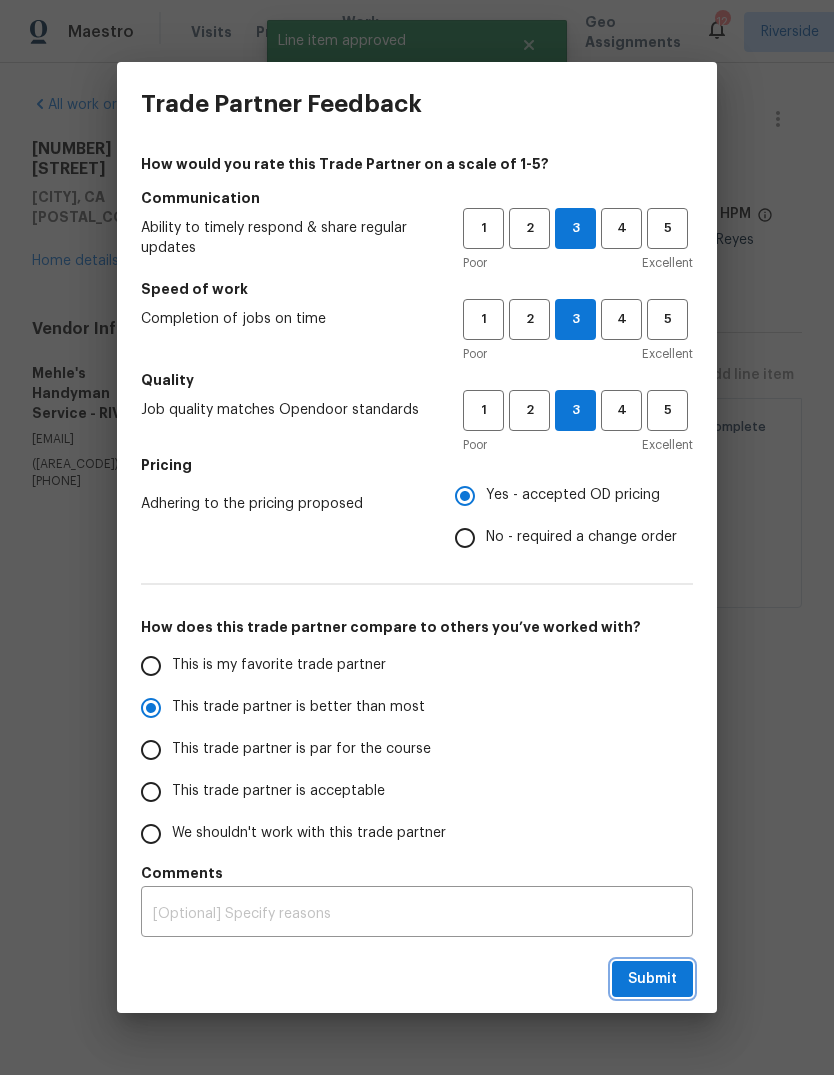 click on "Submit" at bounding box center (652, 979) 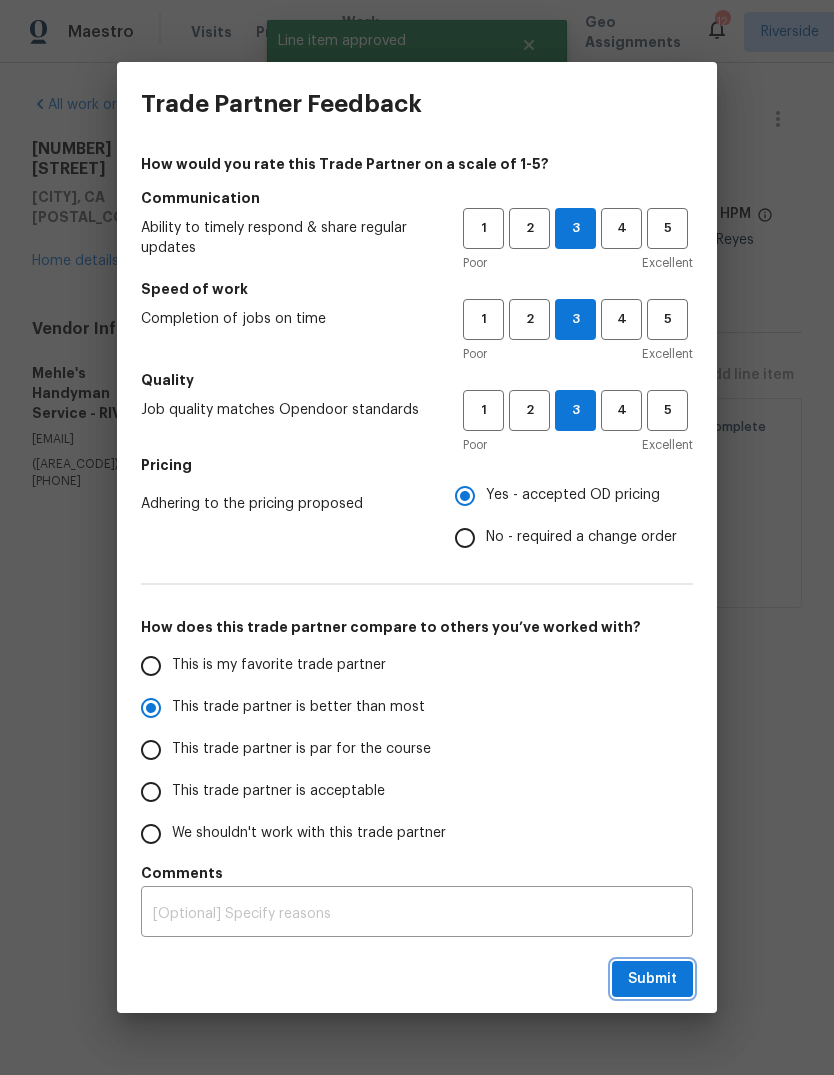 radio on "true" 